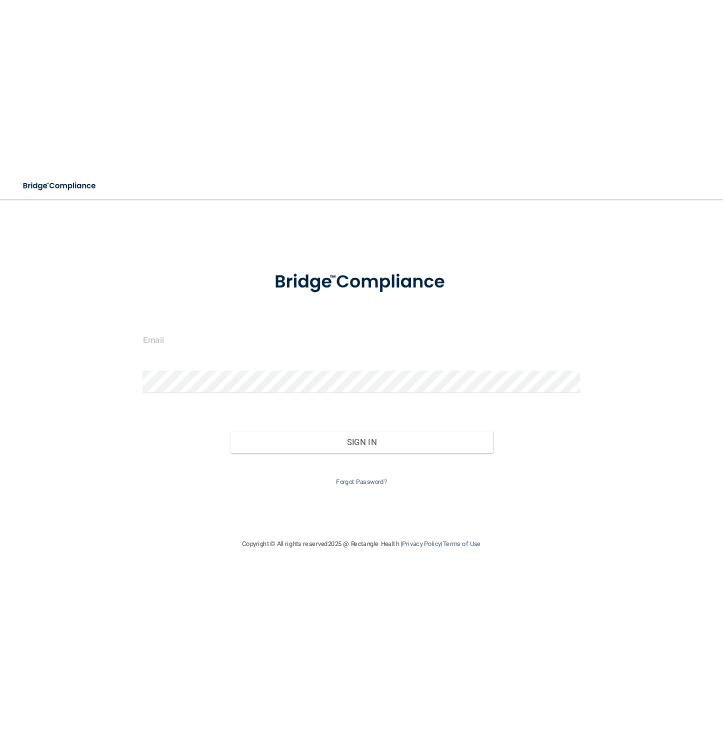scroll, scrollTop: 0, scrollLeft: 0, axis: both 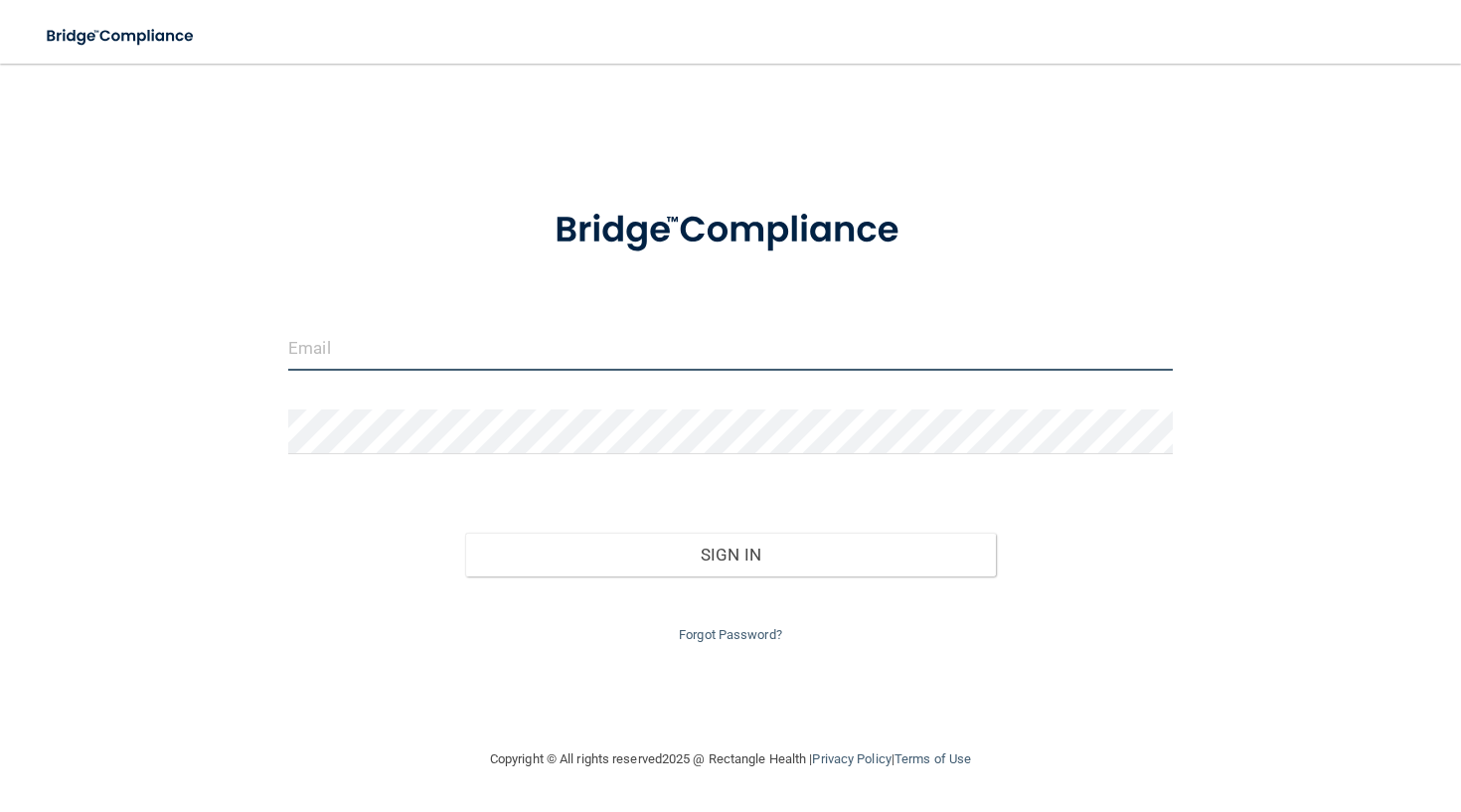 type on "[EMAIL]" 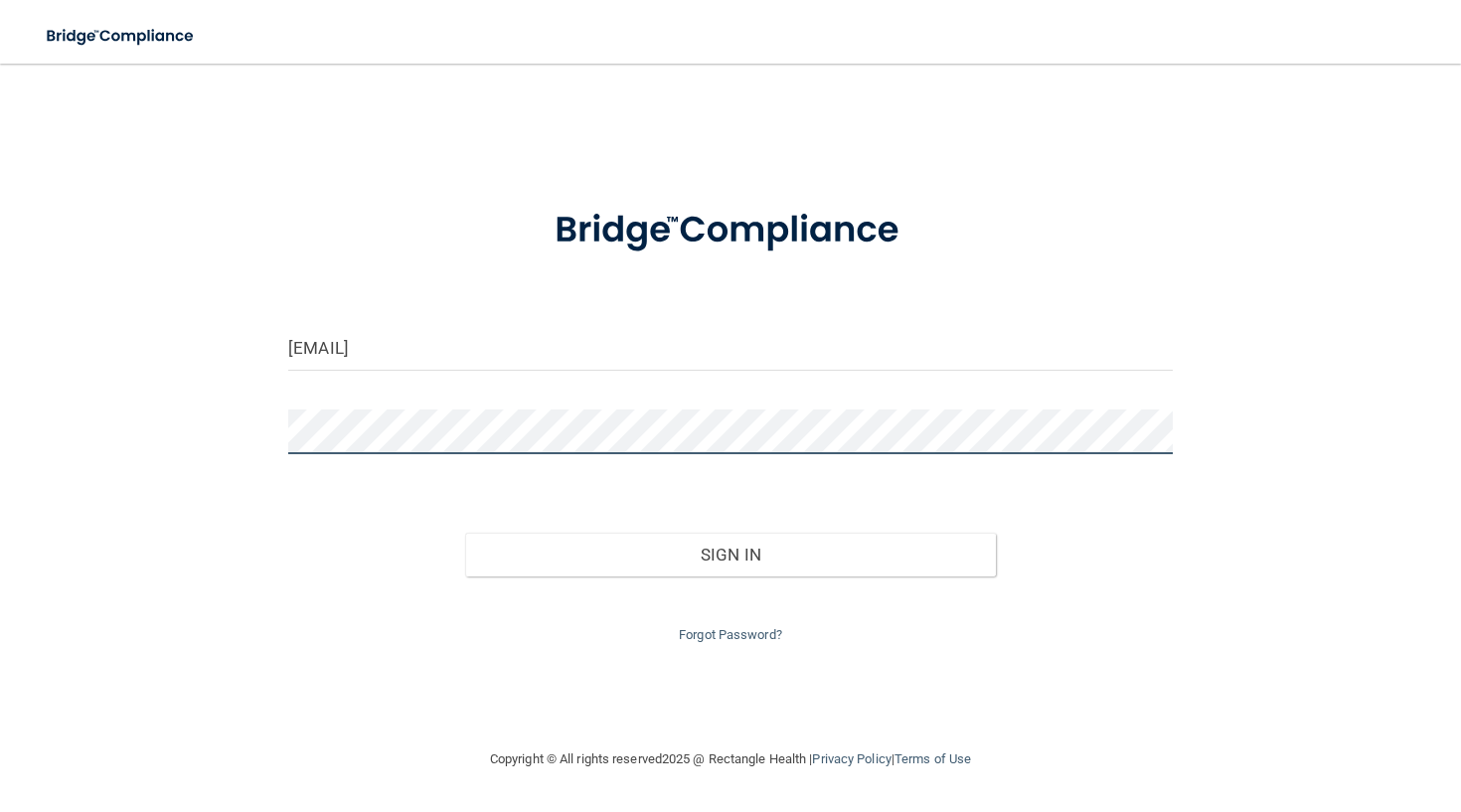 click on "Sign In" at bounding box center (730, 555) 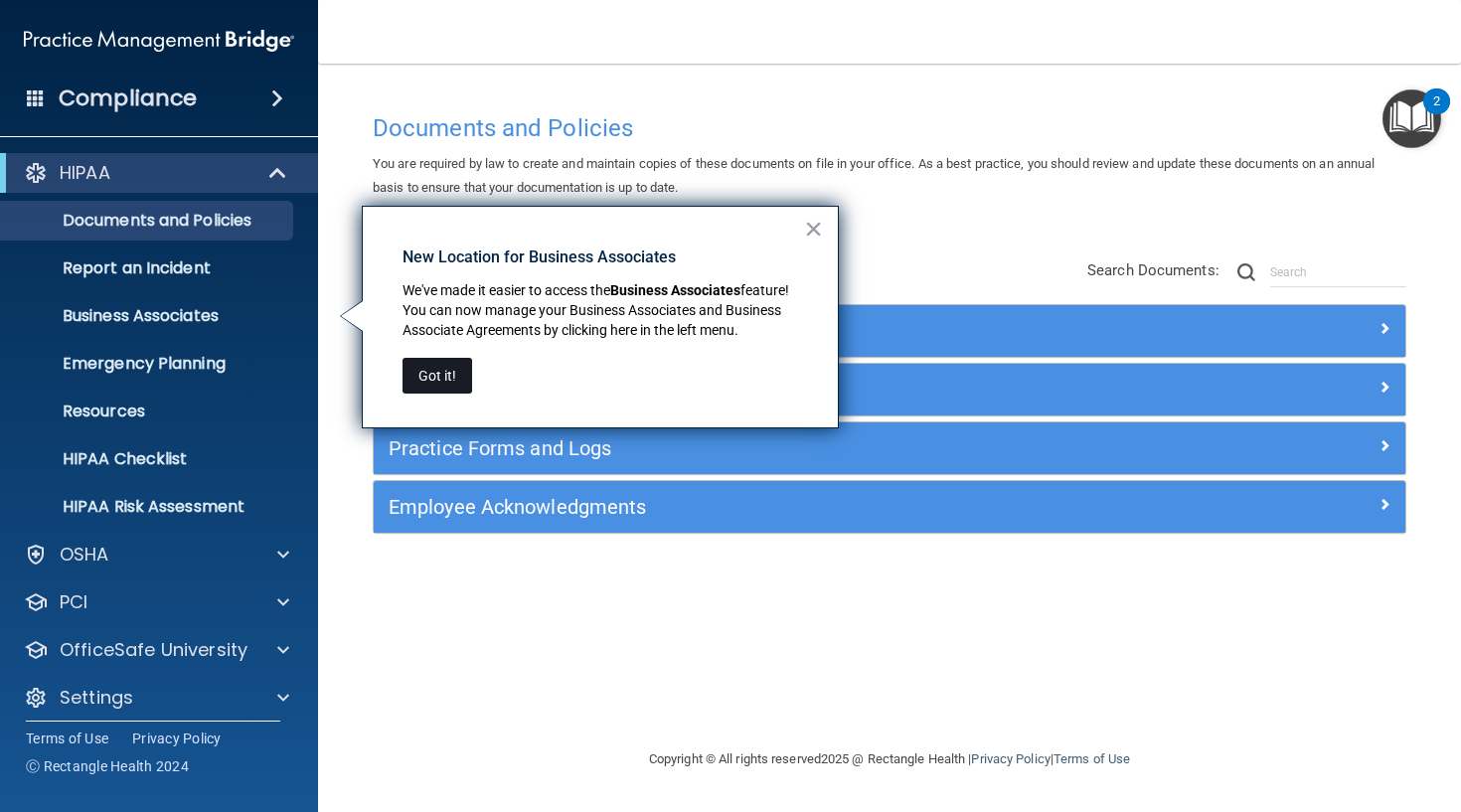 click on "Got it!" at bounding box center (437, 376) 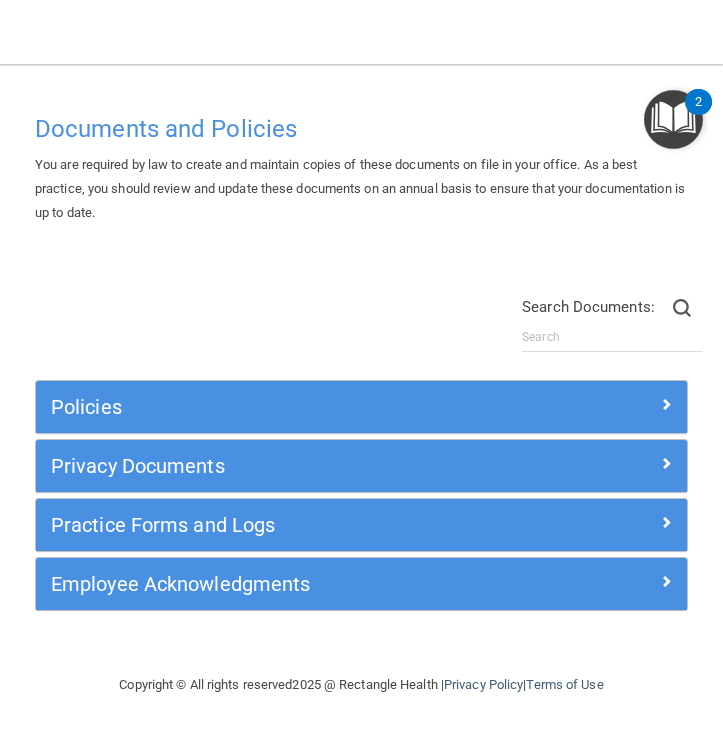 click on "Policies
Select All   (Unselect 0)    Unselect All            Print Selected (0)                       Acceptable Use Policy                         Policy that defines acceptable and unacceptable use of electronic devices and network resources in conjunction with its established culture of ethical and lawful behavior, openness, trust, and integrity.                     Business Associates Policy                         Policy that describes the obligations of business associates and the requirements for contracting with business associates.                     Complaint Process Policy                         Policy to provide a process for patients and responsible parties to make complaints concerning privacy and security practices.                     Document Destruction Policy                                             Documentation Retention Policy                                             Employee Access to PHI Policy" at bounding box center (361, 449) 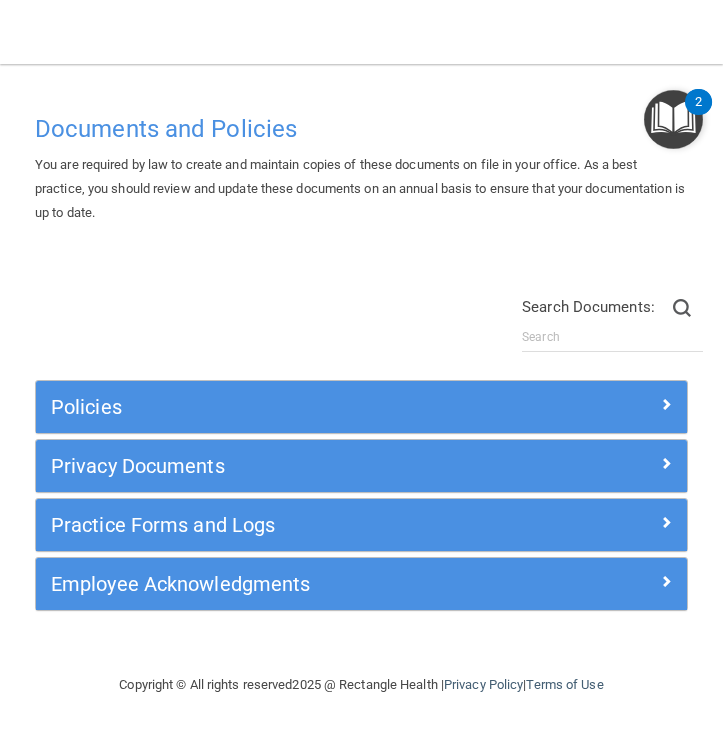 click at bounding box center [673, 119] 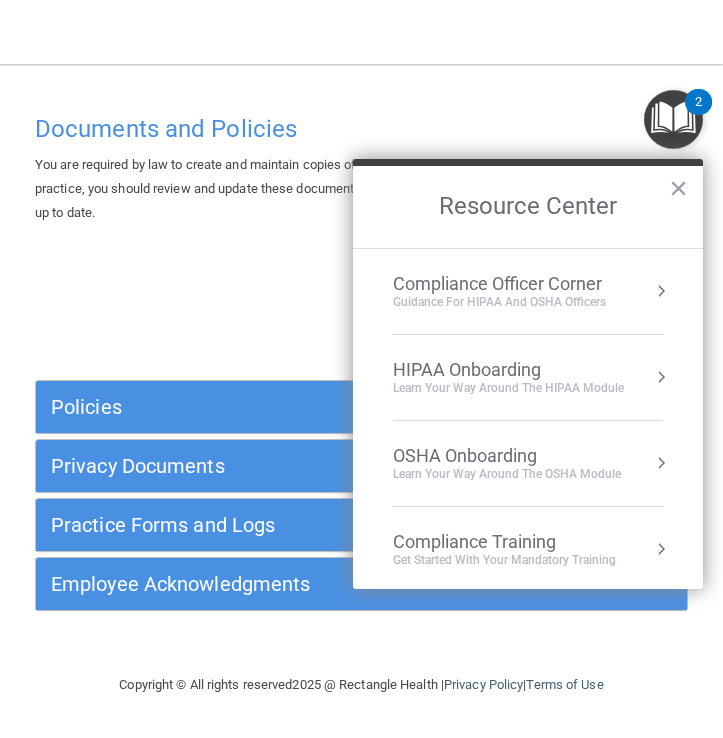 click on "HIPAA Onboarding" at bounding box center [508, 370] 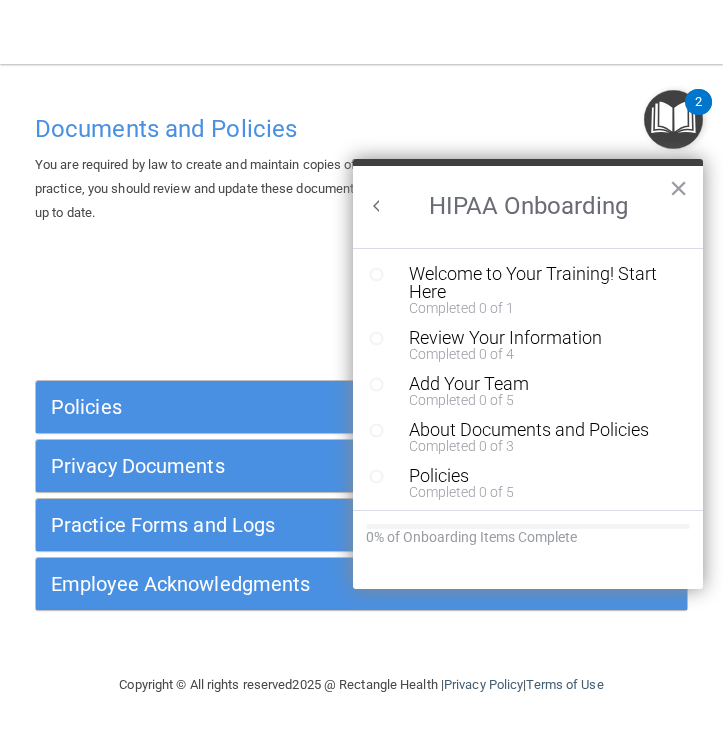 scroll, scrollTop: 0, scrollLeft: 0, axis: both 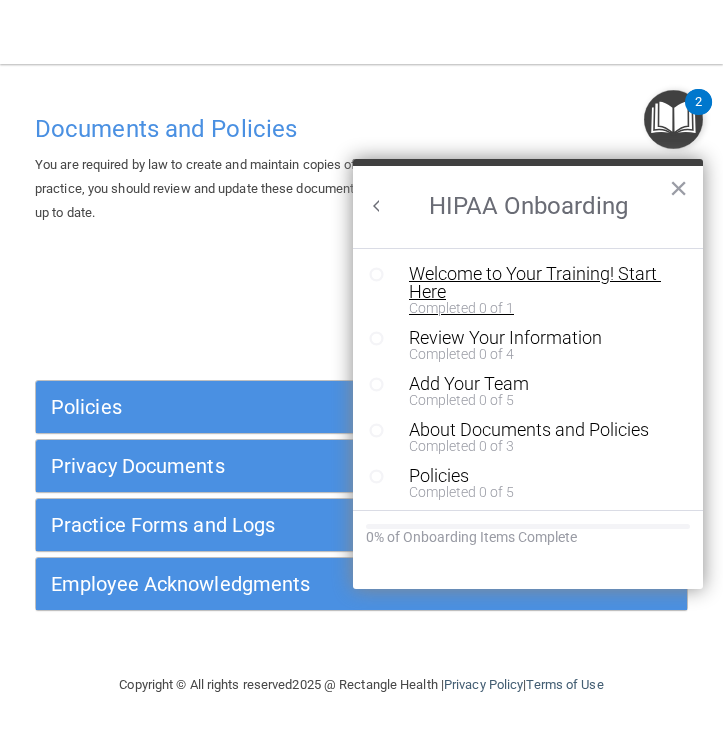 click on "Completed 0 of 1" at bounding box center [535, 308] 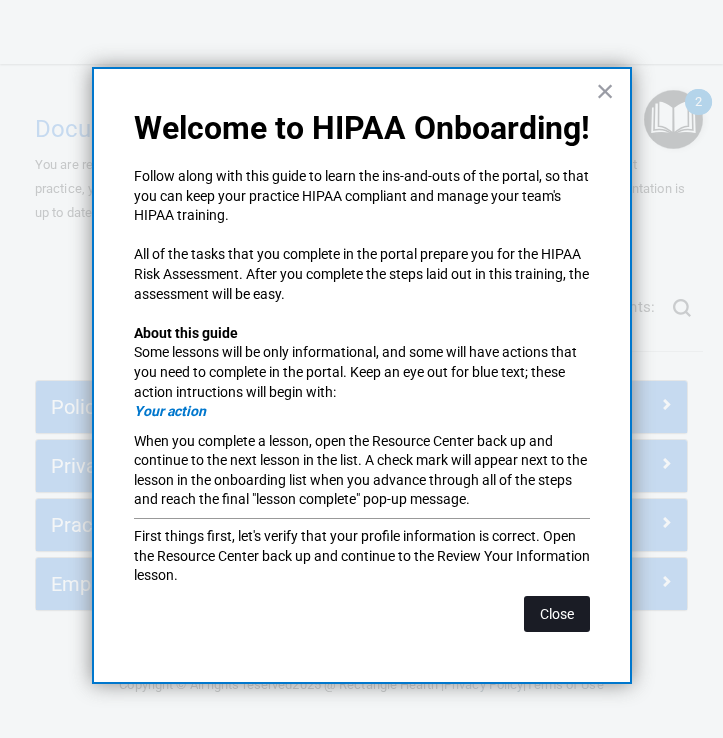 click on "Close" at bounding box center [557, 614] 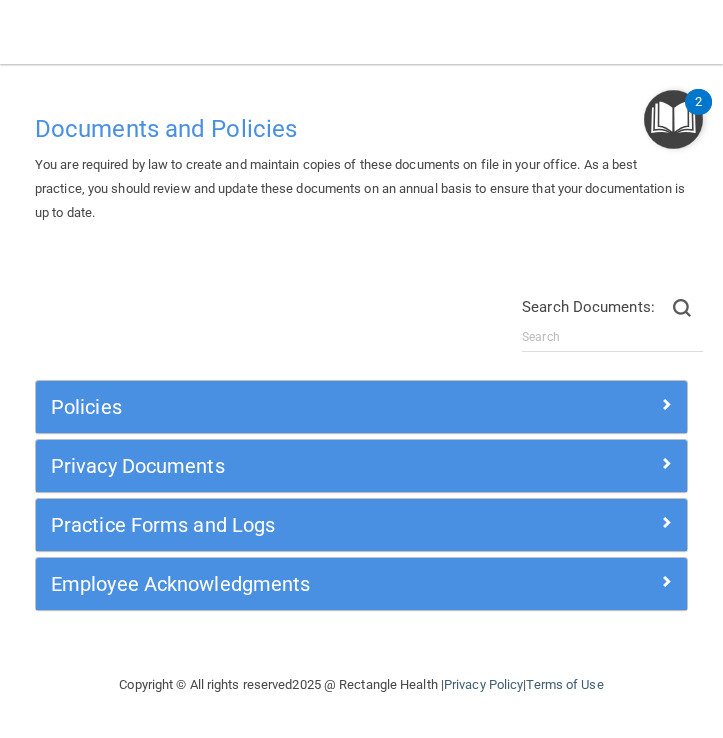 click at bounding box center (673, 119) 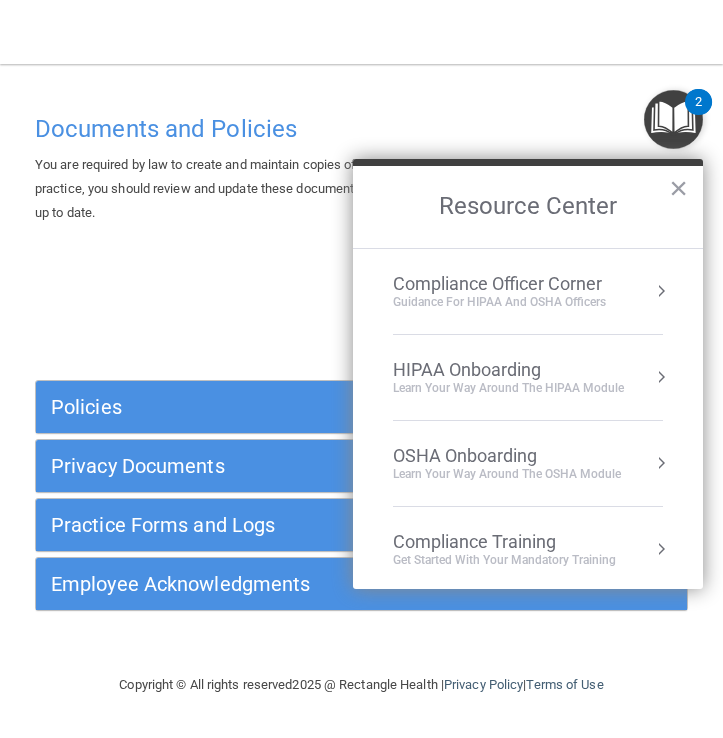 click at bounding box center [673, 119] 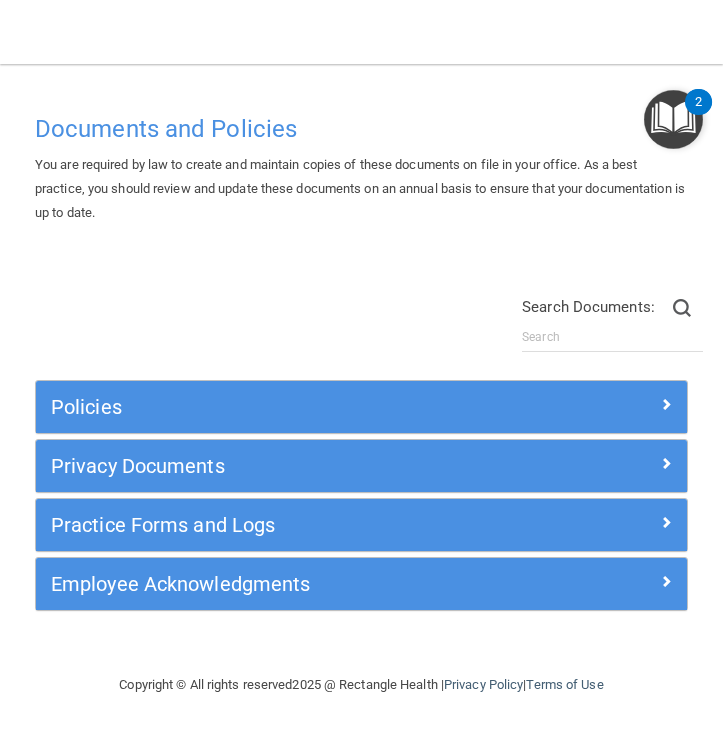 click at bounding box center (673, 119) 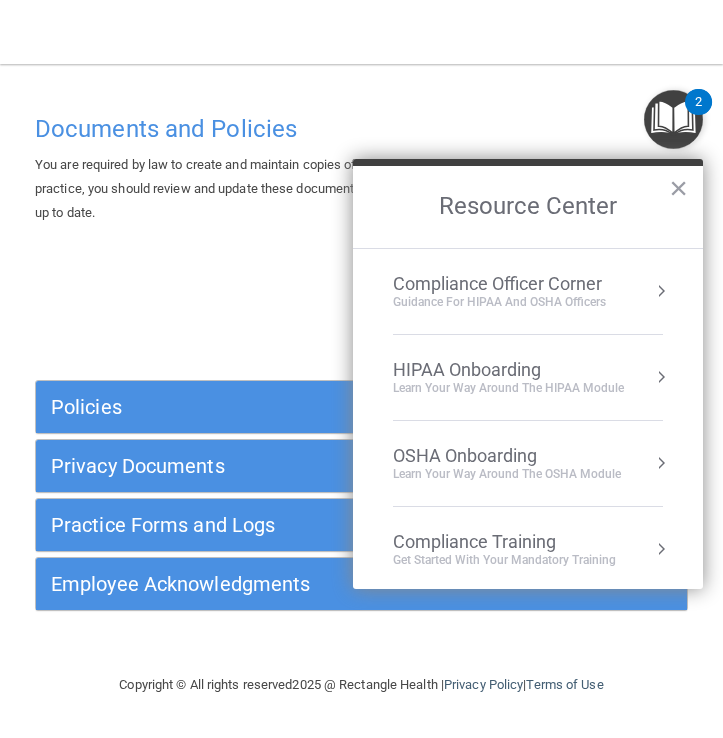click at bounding box center (673, 119) 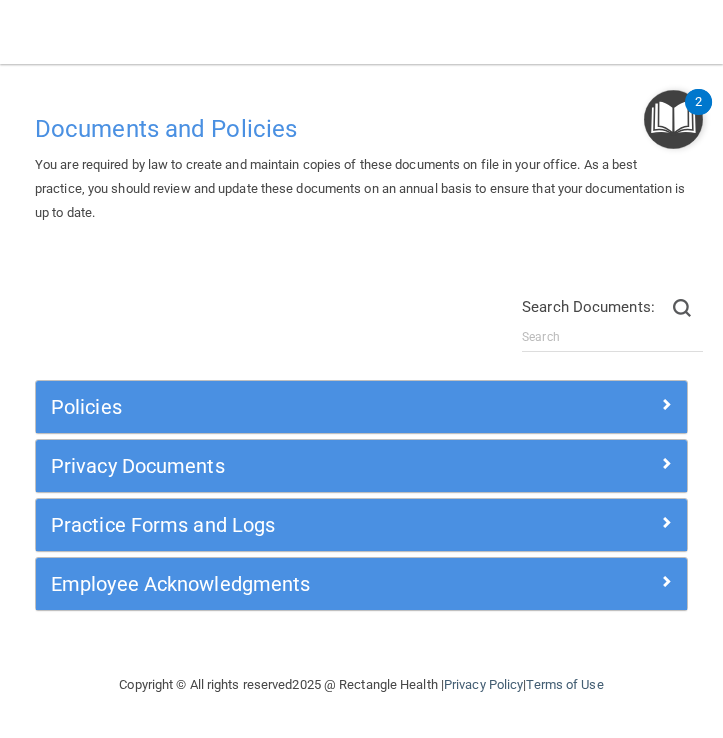 click at bounding box center [673, 119] 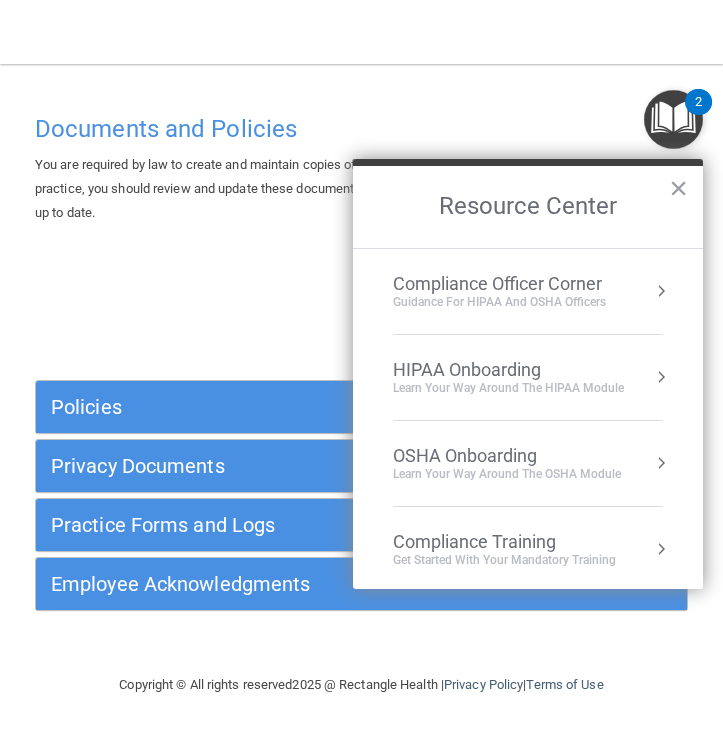 click on "Compliance Officer Corner" at bounding box center (499, 284) 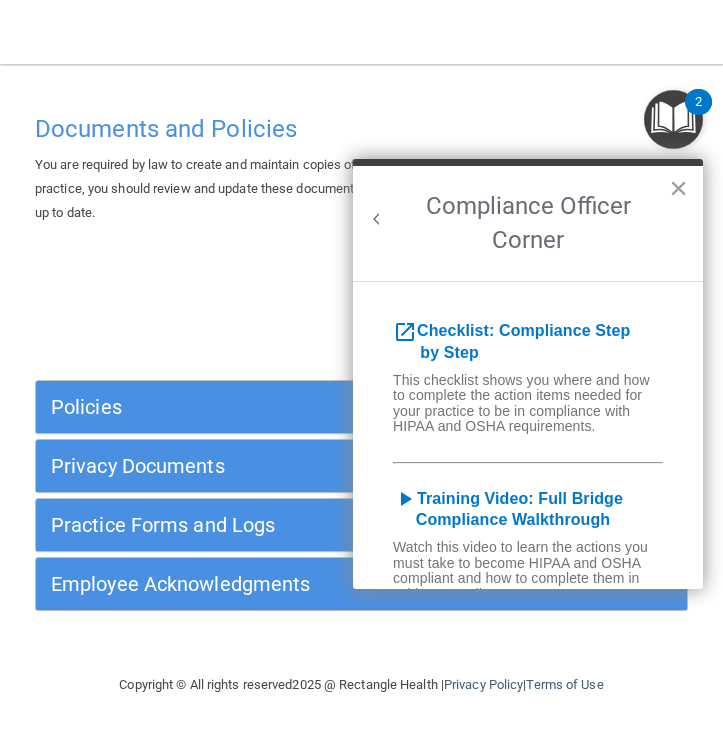 scroll, scrollTop: 0, scrollLeft: 0, axis: both 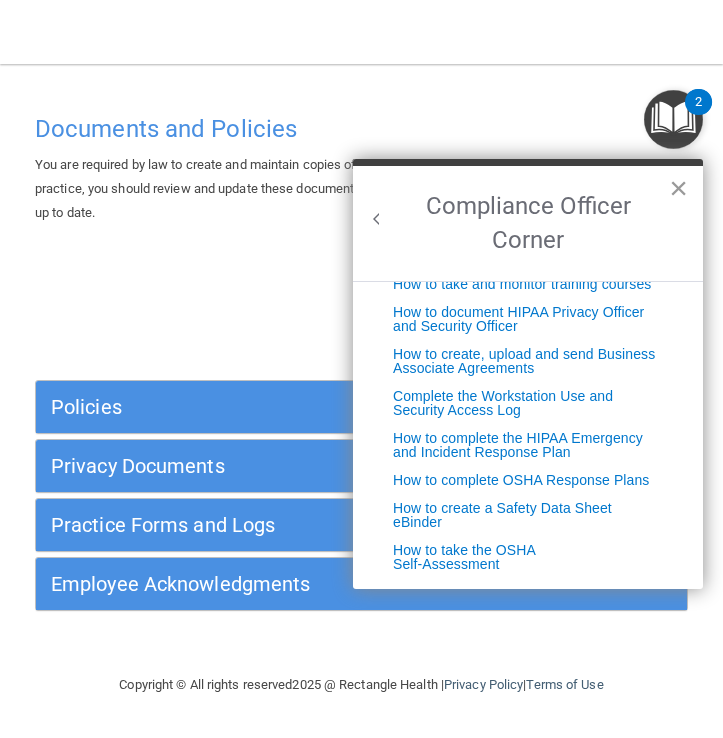 click on "×" at bounding box center (678, 188) 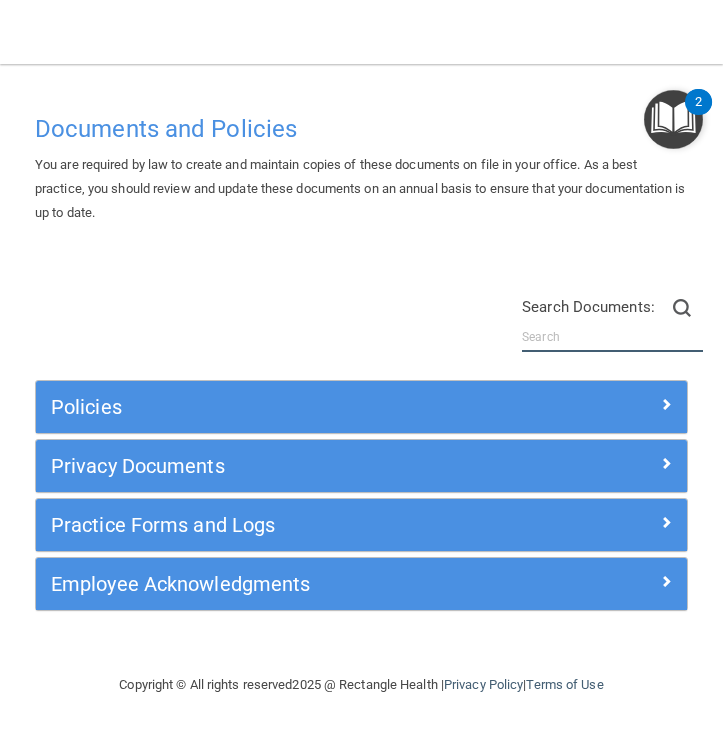 click at bounding box center [612, 337] 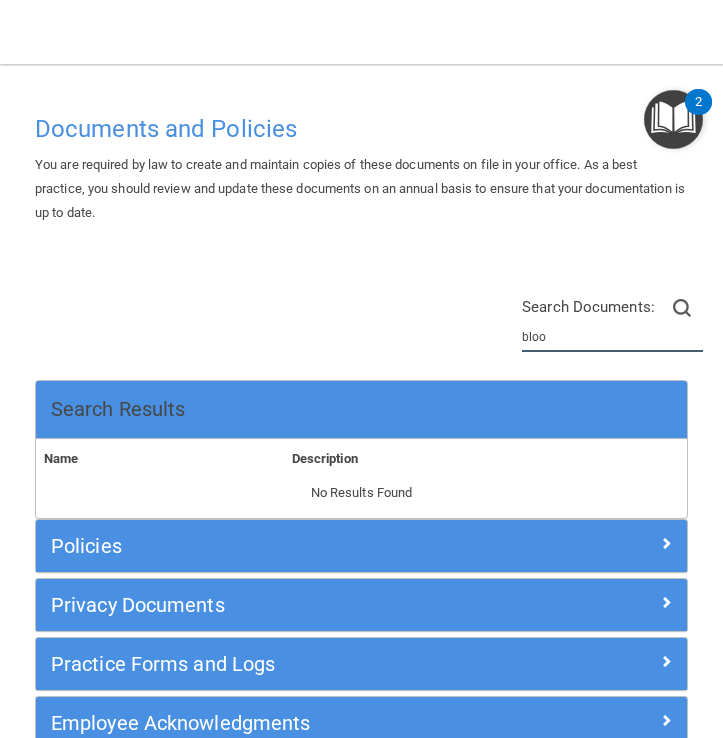 scroll, scrollTop: 0, scrollLeft: 0, axis: both 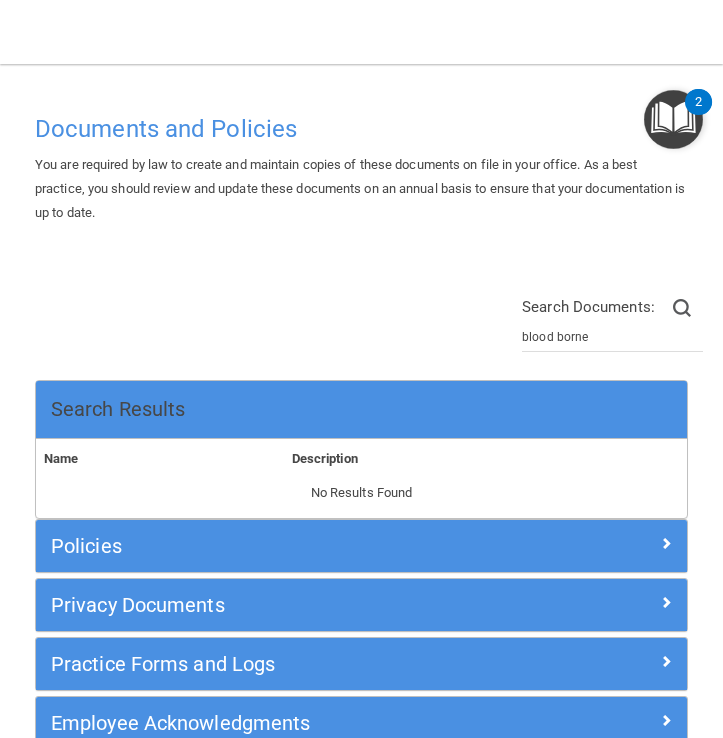 click at bounding box center (682, 308) 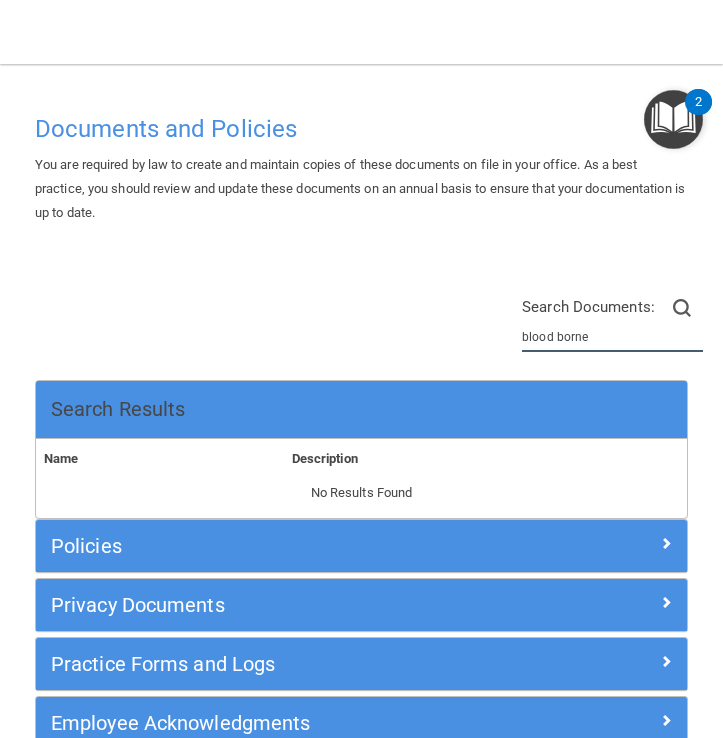 click on "blood borne" at bounding box center (612, 337) 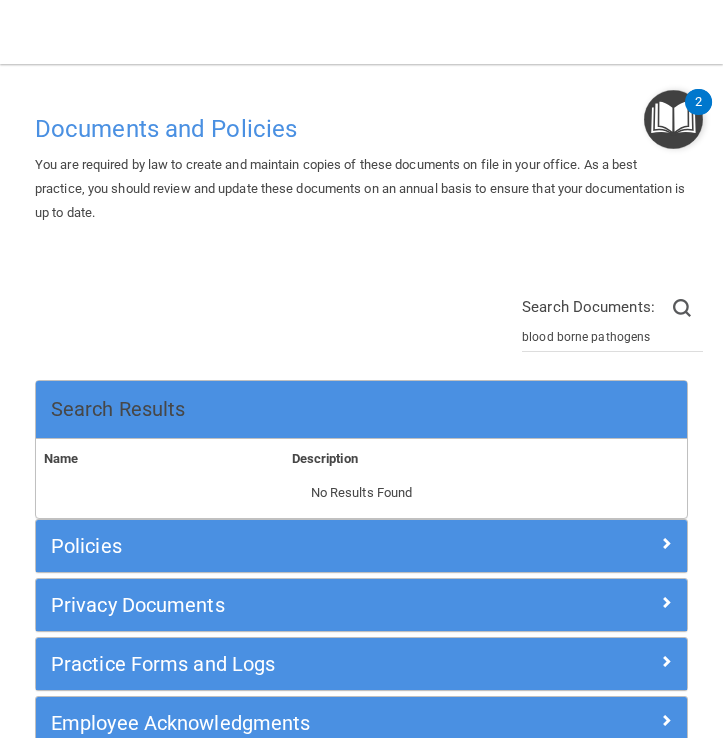 click at bounding box center (682, 308) 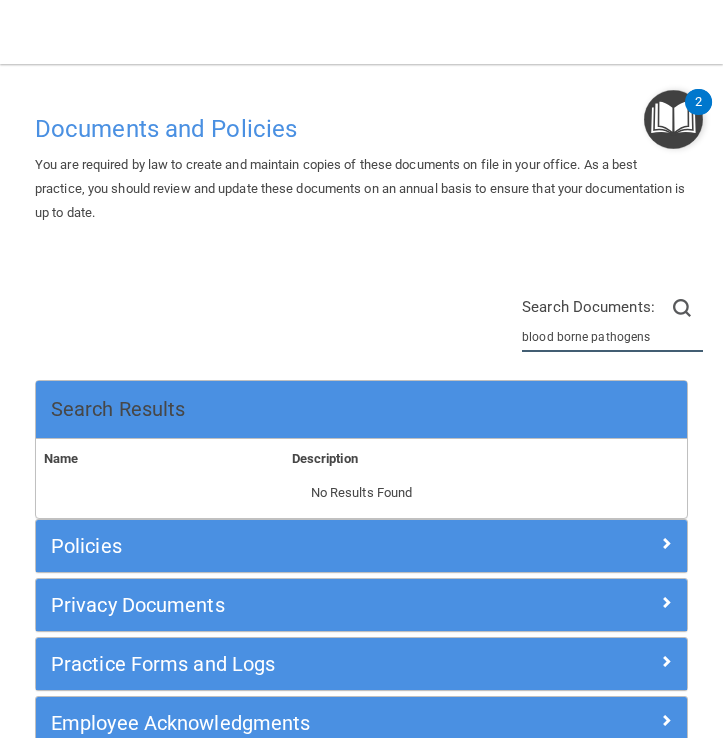 click on "blood borne pathogens" at bounding box center [612, 337] 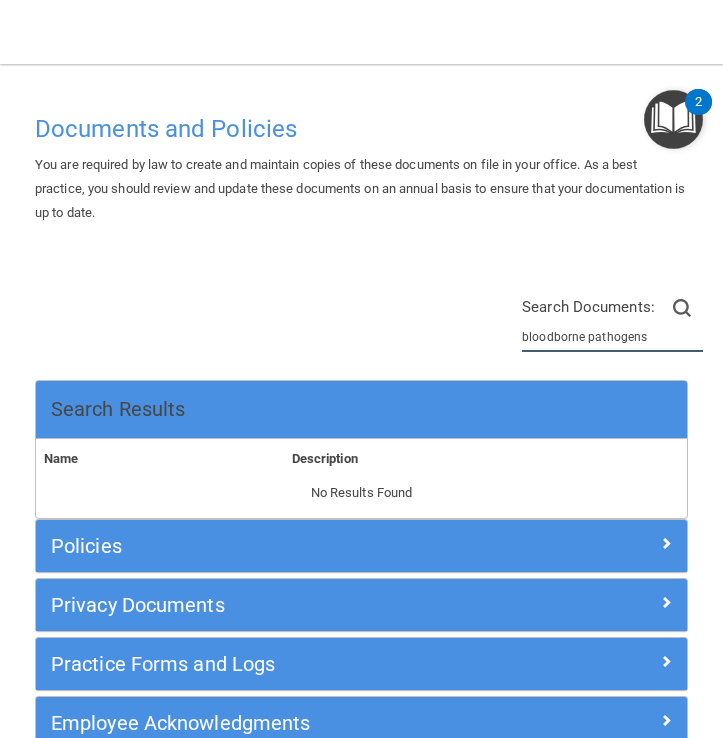 click on "bloodborne pathogens" at bounding box center [612, 337] 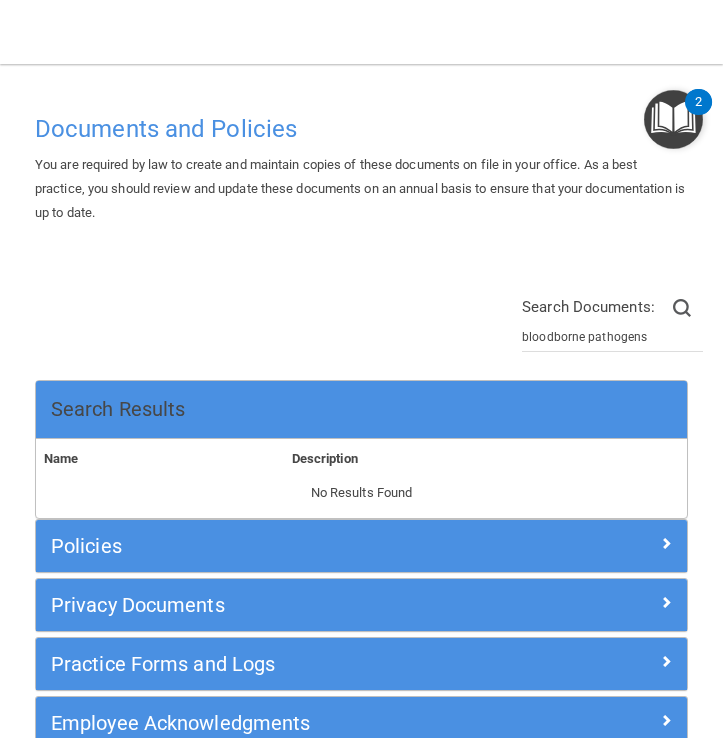 click at bounding box center (682, 308) 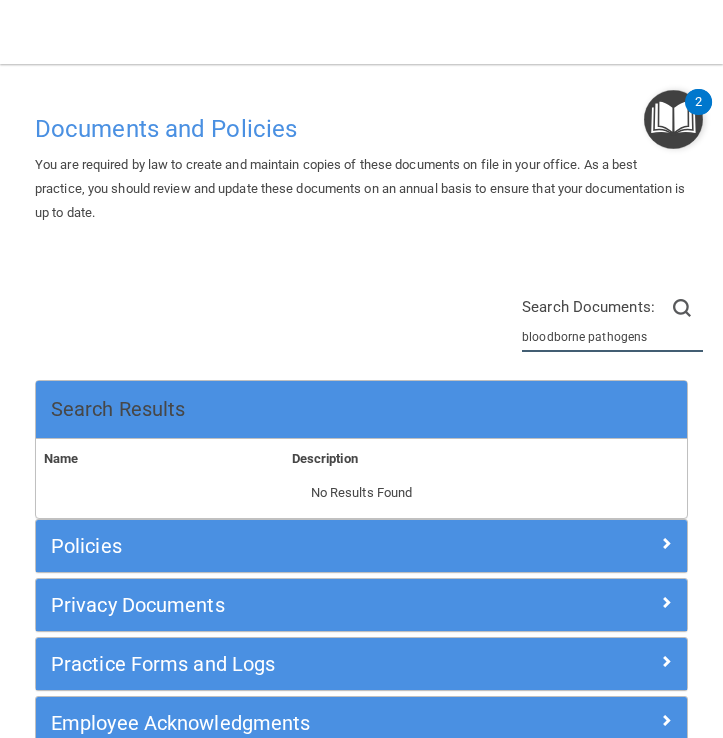 drag, startPoint x: 639, startPoint y: 335, endPoint x: 434, endPoint y: 338, distance: 205.02196 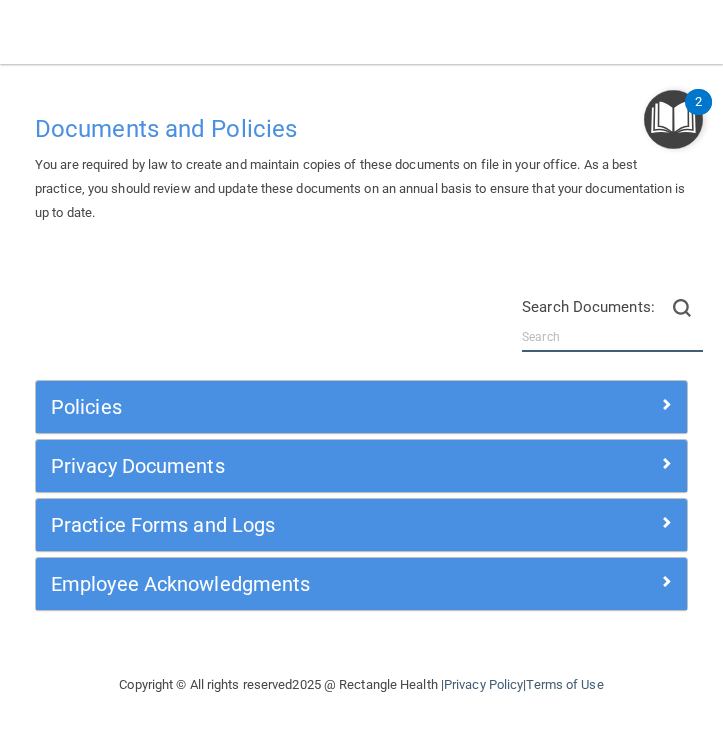 type 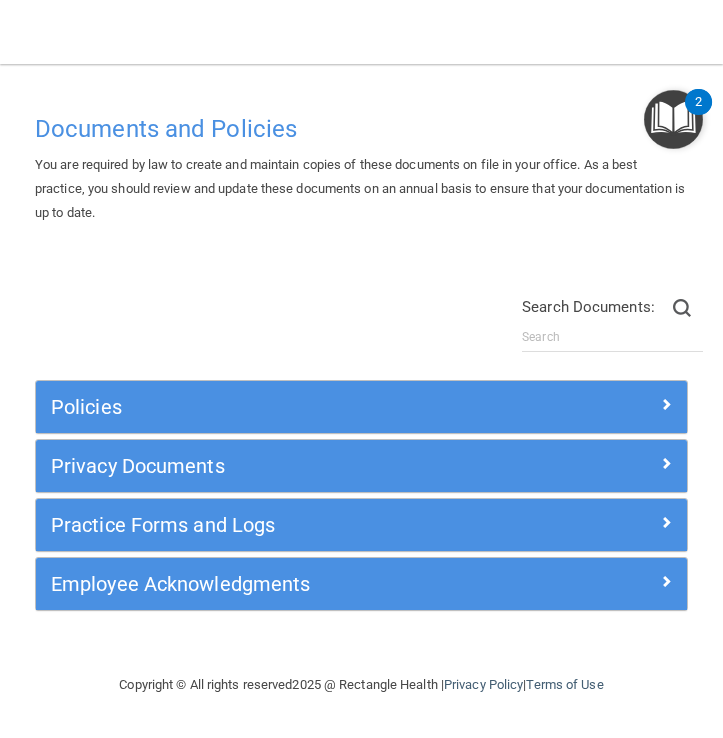 click on "2" at bounding box center (698, 102) 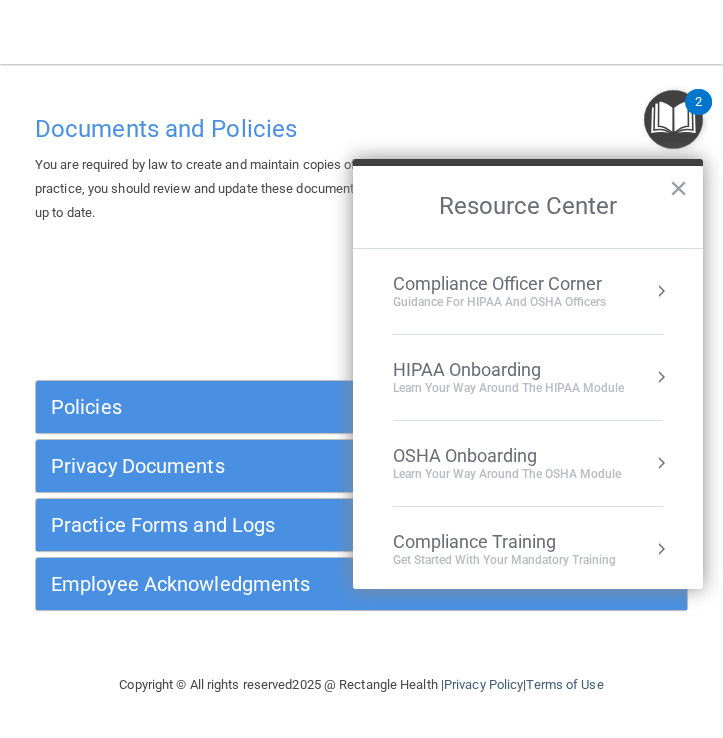 click at bounding box center (661, 291) 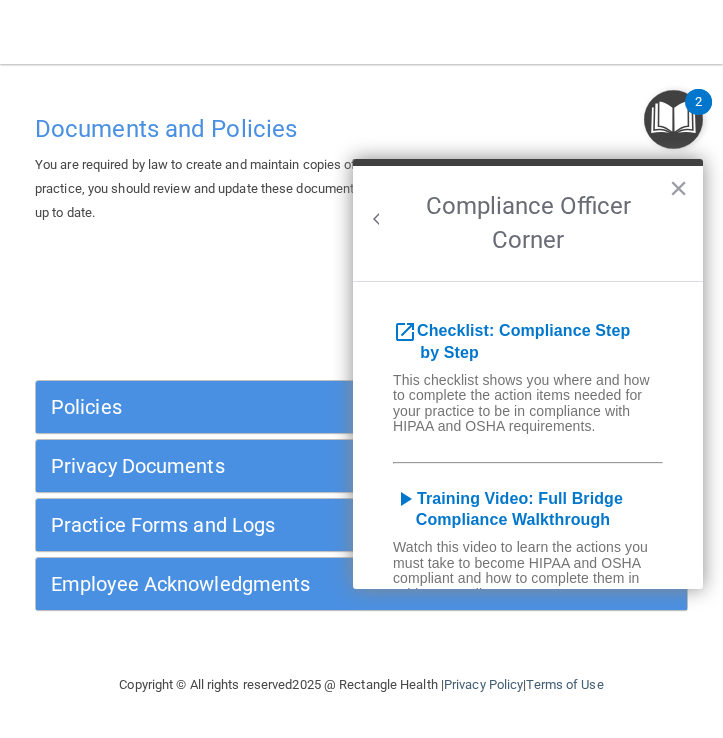 scroll, scrollTop: 0, scrollLeft: 0, axis: both 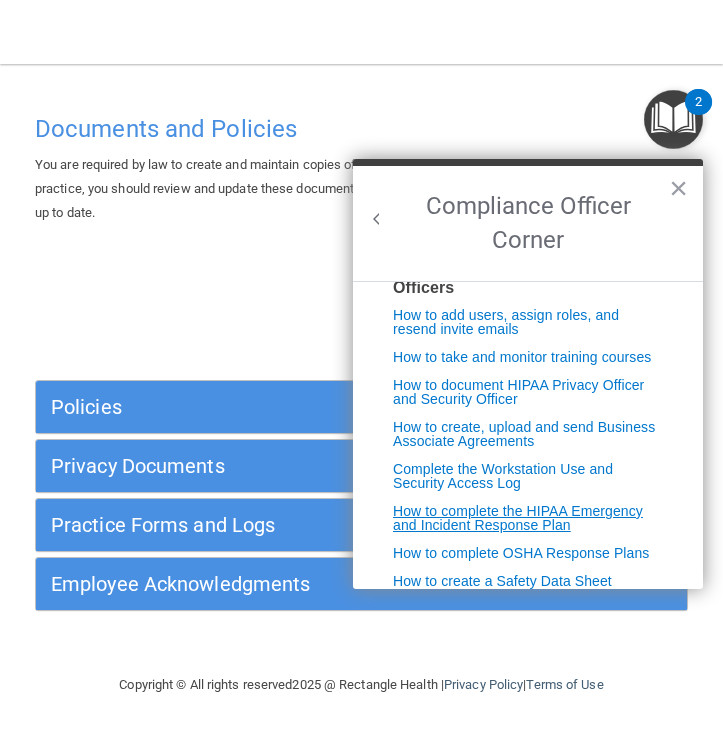 click on "How to complete the HIPAA Emergency and Incident Response Plan" at bounding box center [518, 518] 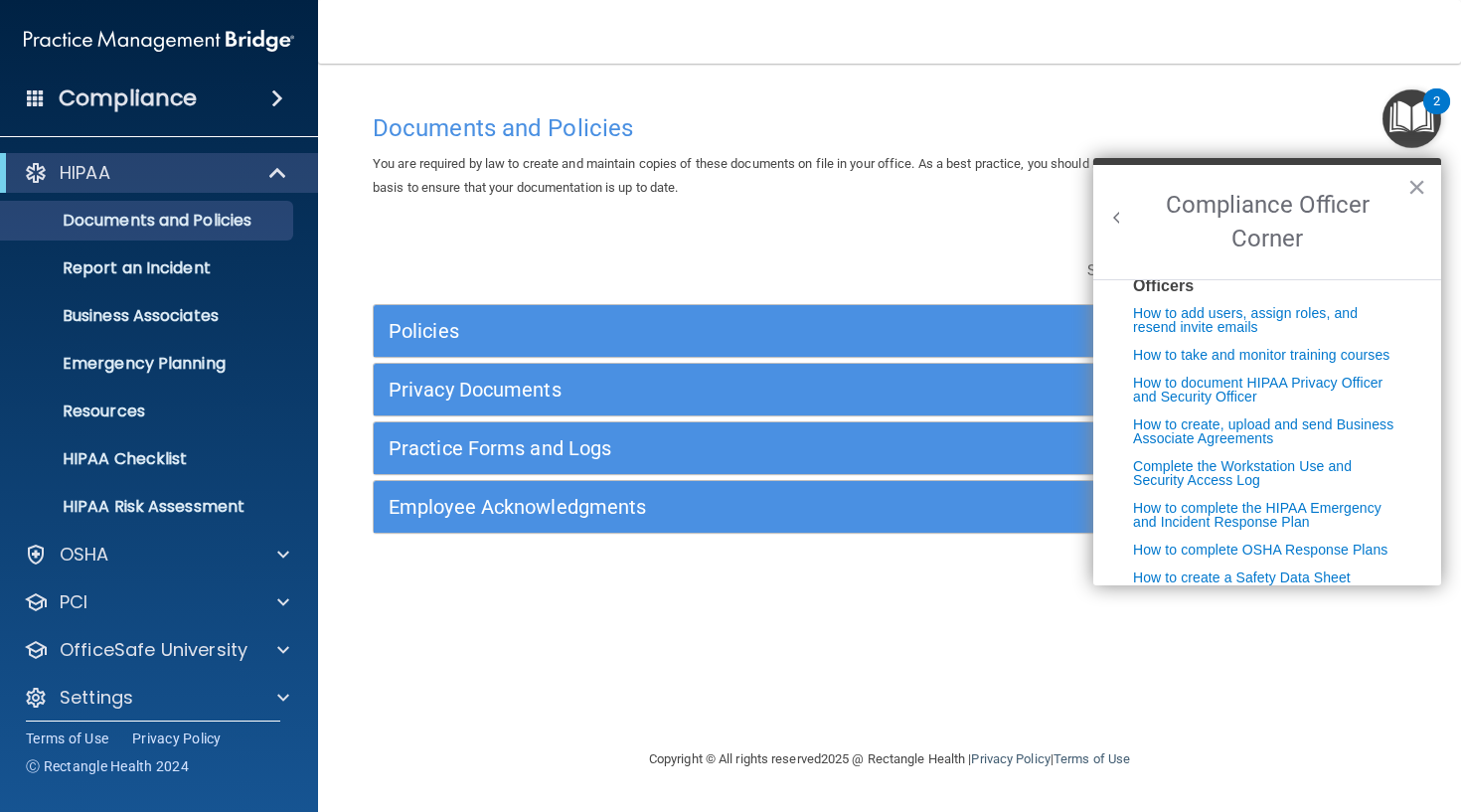 click at bounding box center (279, 173) 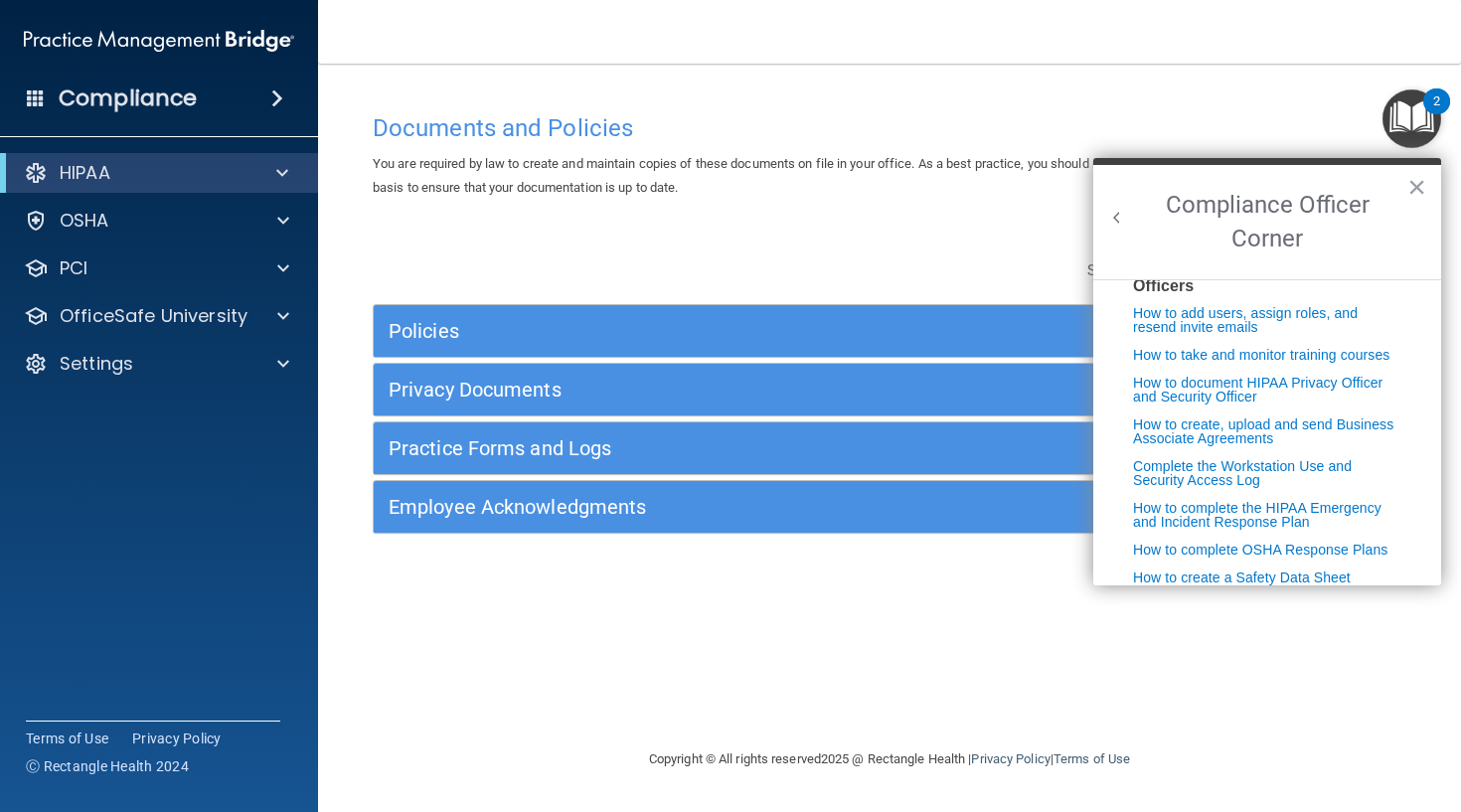 click at bounding box center [278, 173] 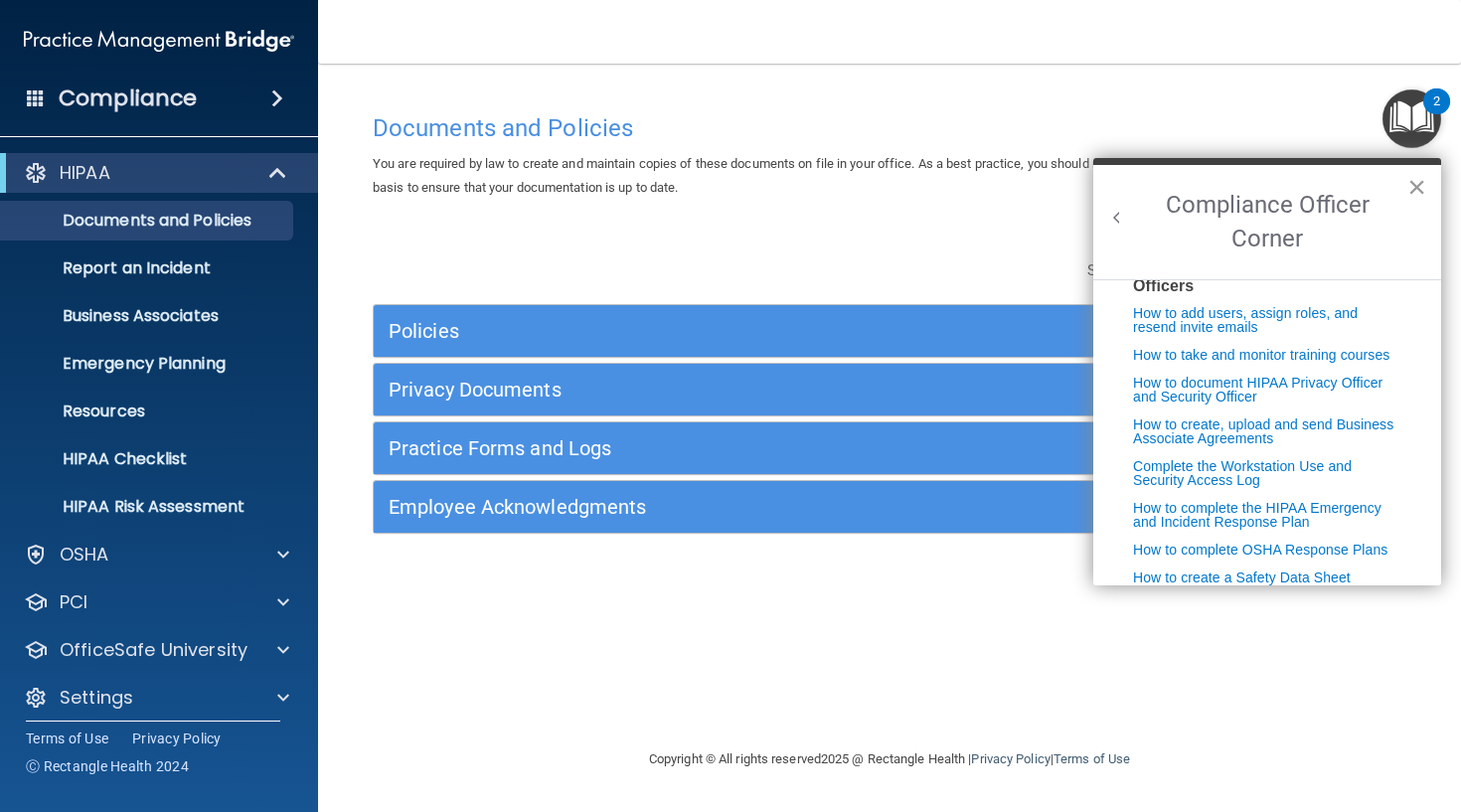 click on "×" at bounding box center [1416, 187] 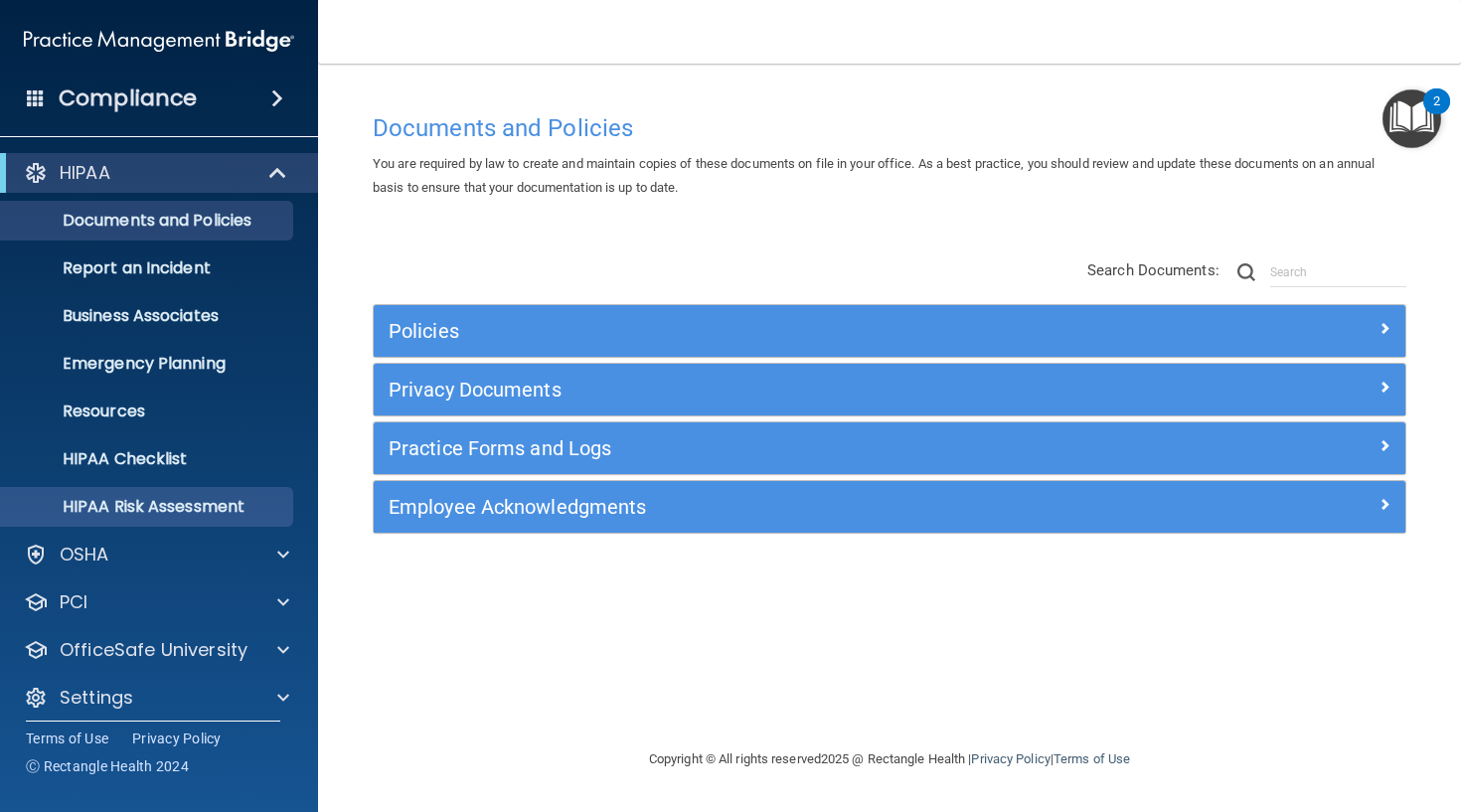 click on "HIPAA Risk Assessment" at bounding box center [148, 507] 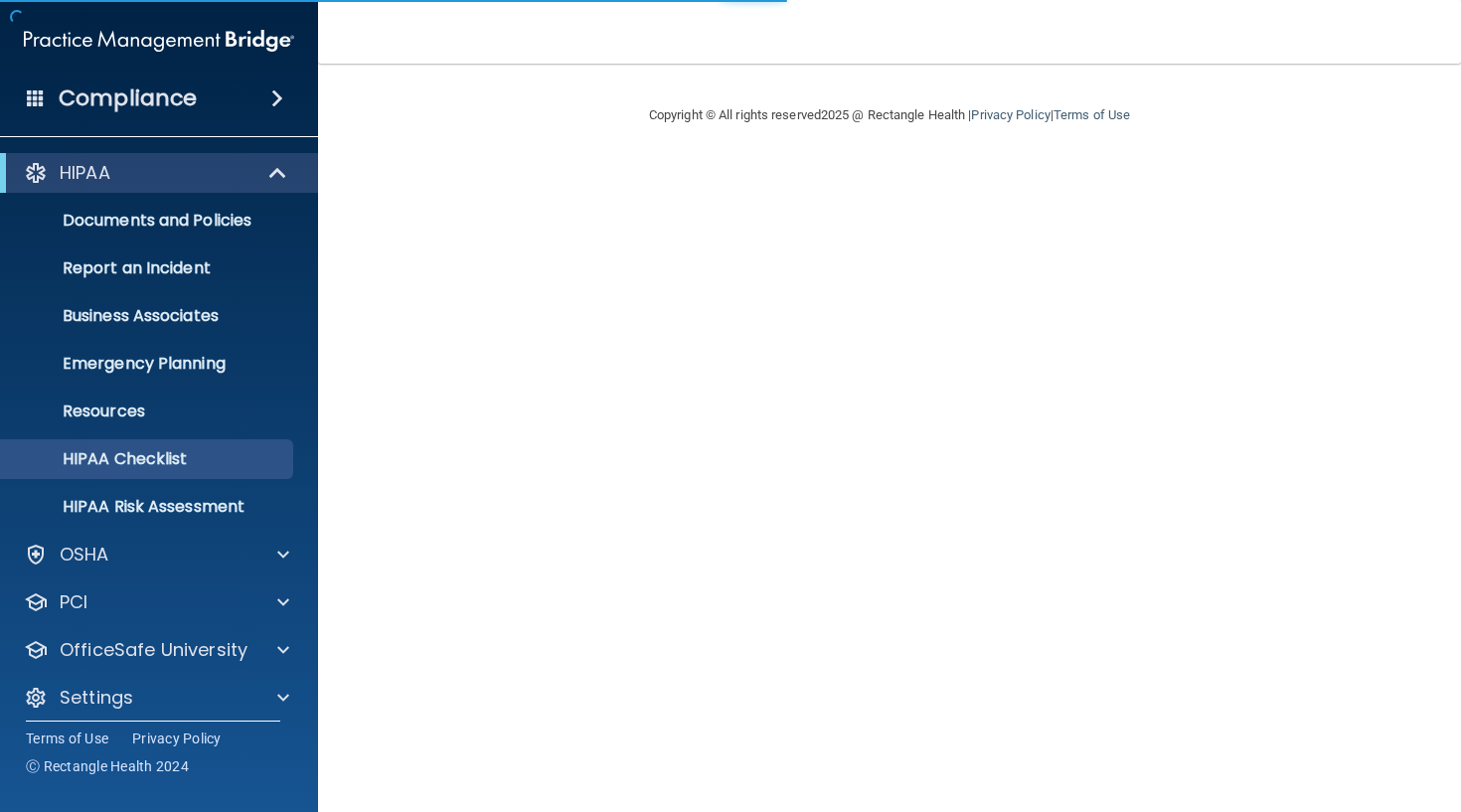 scroll, scrollTop: 0, scrollLeft: 0, axis: both 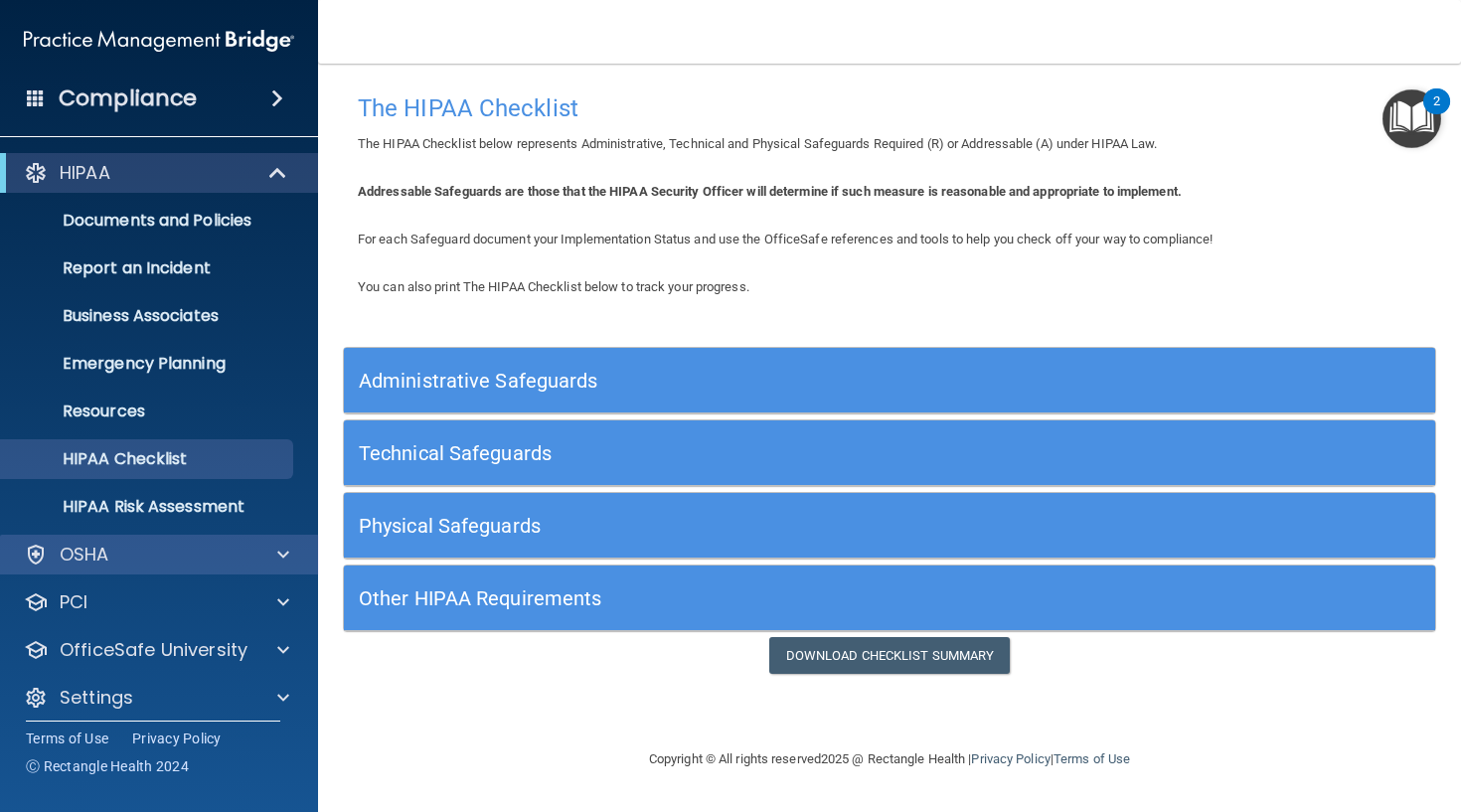 click on "OSHA" at bounding box center [132, 555] 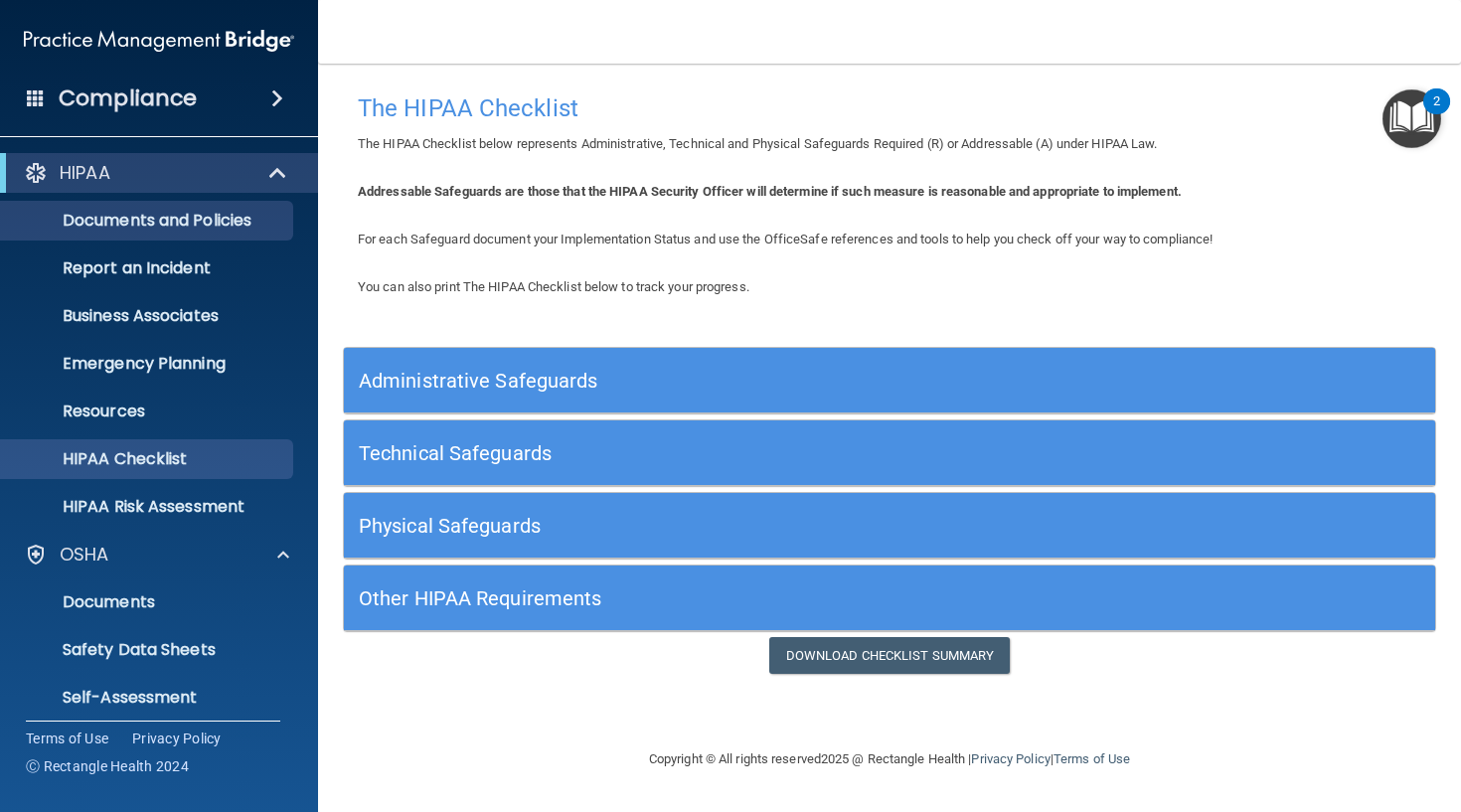 click on "Documents and Policies" at bounding box center [148, 221] 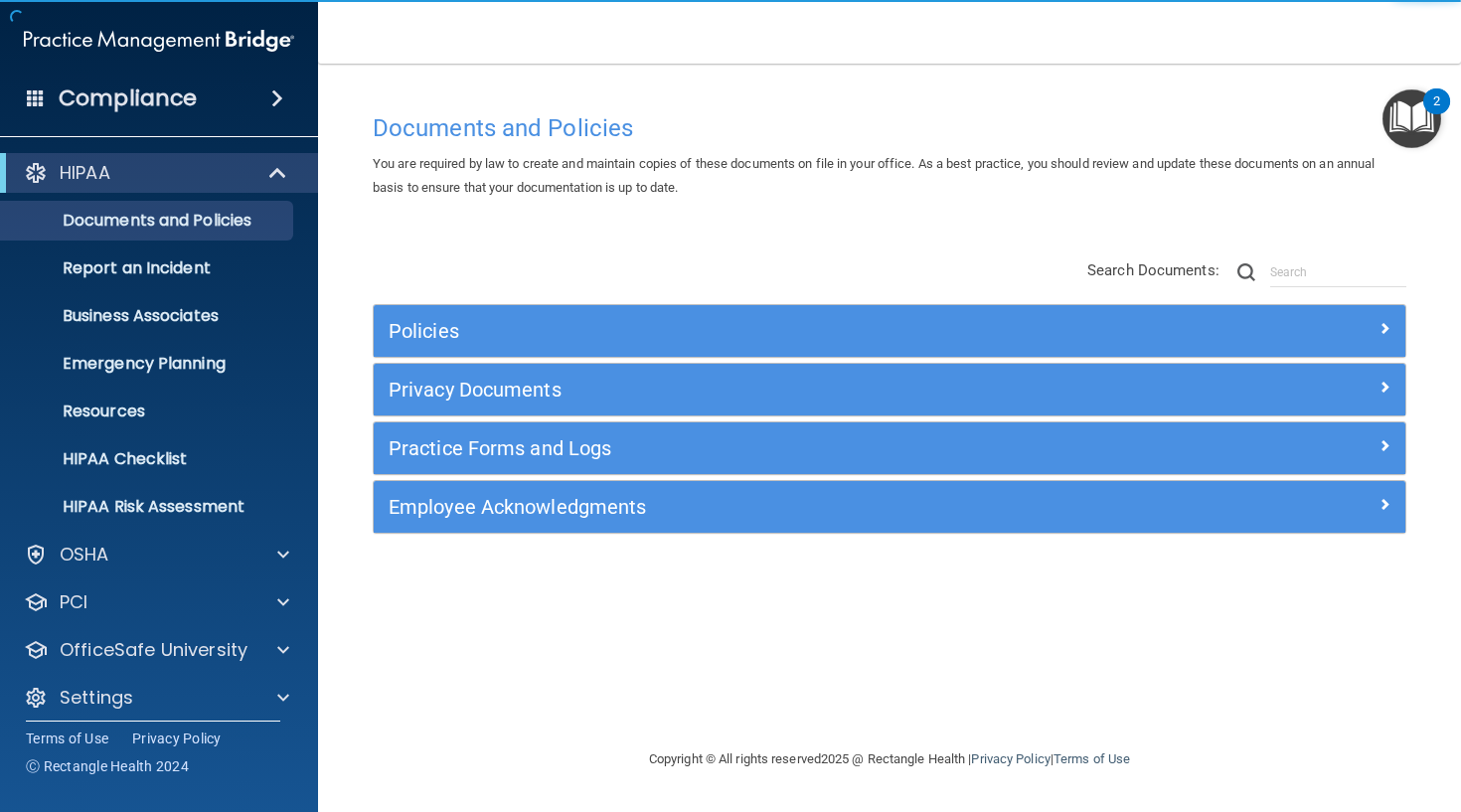 click on "Policies" at bounding box center (760, 331) 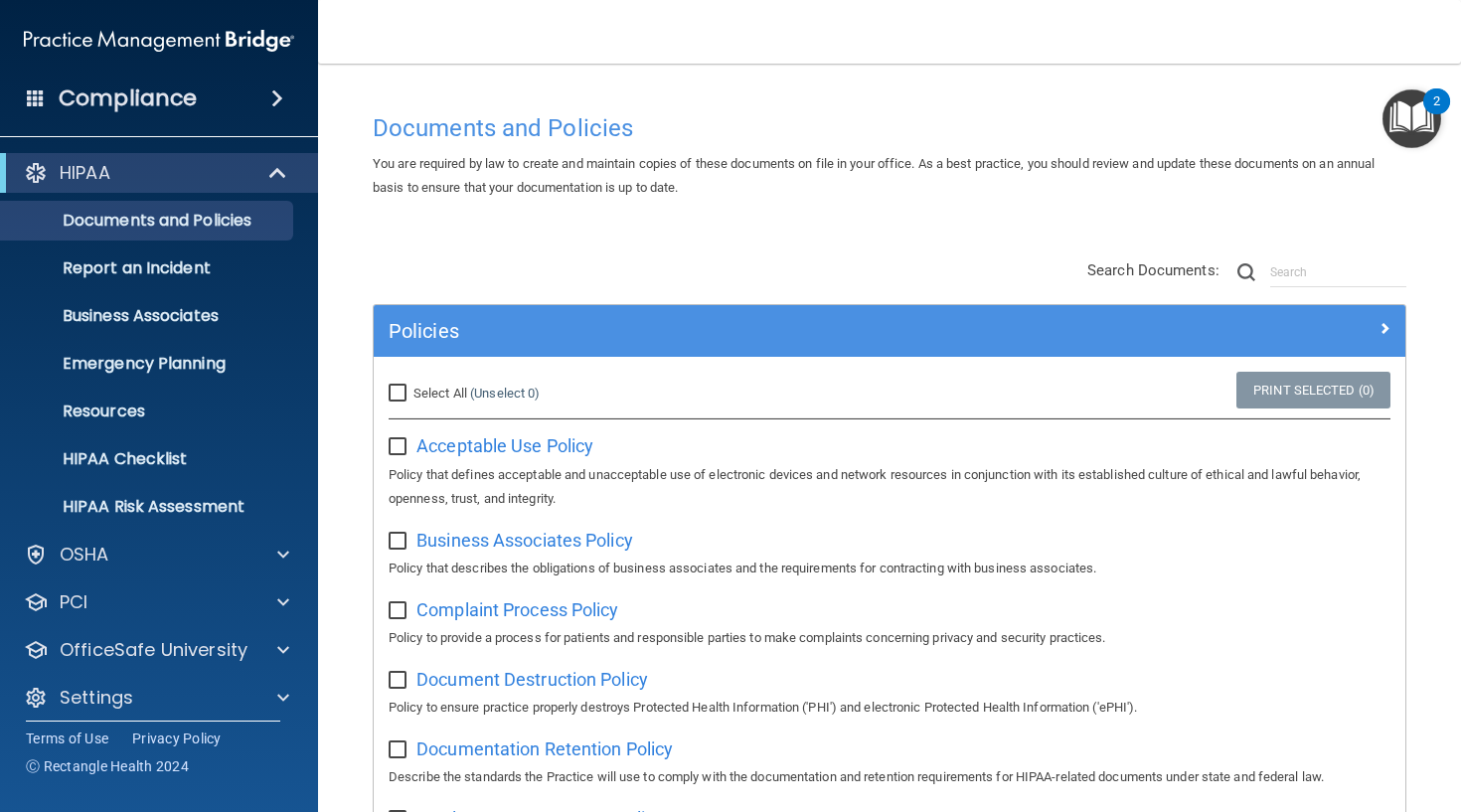 click at bounding box center (400, 447) 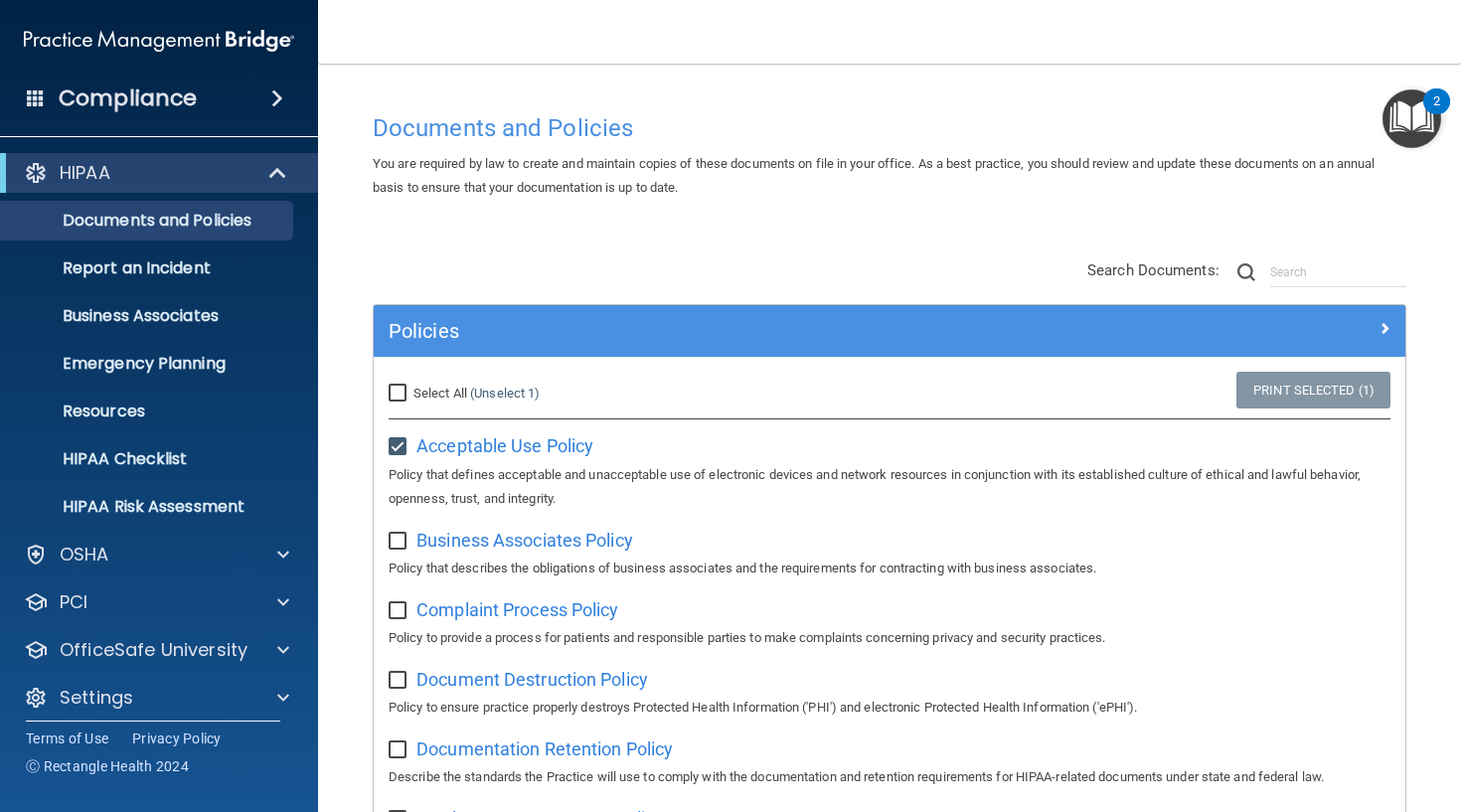 click at bounding box center [400, 542] 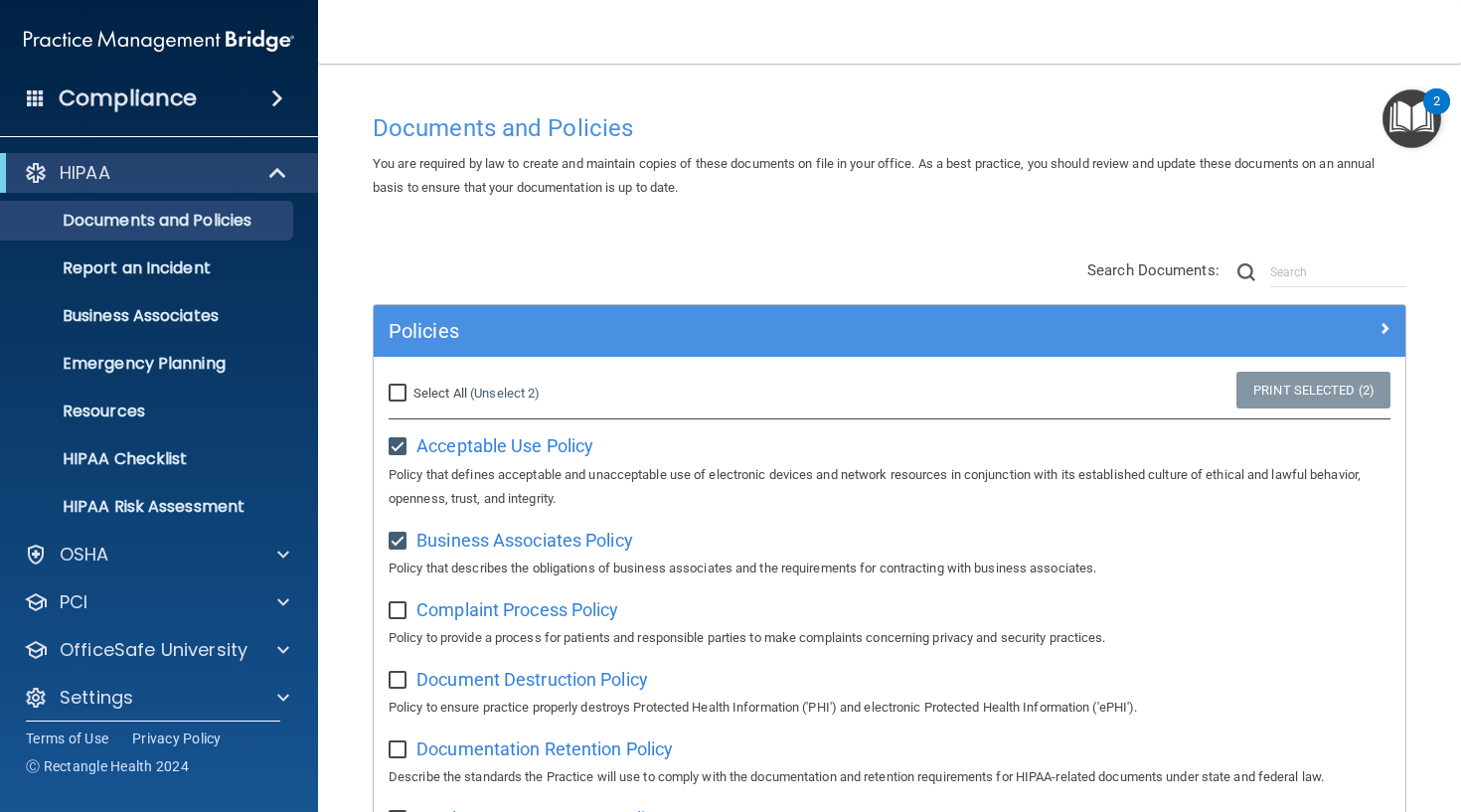 click at bounding box center (400, 611) 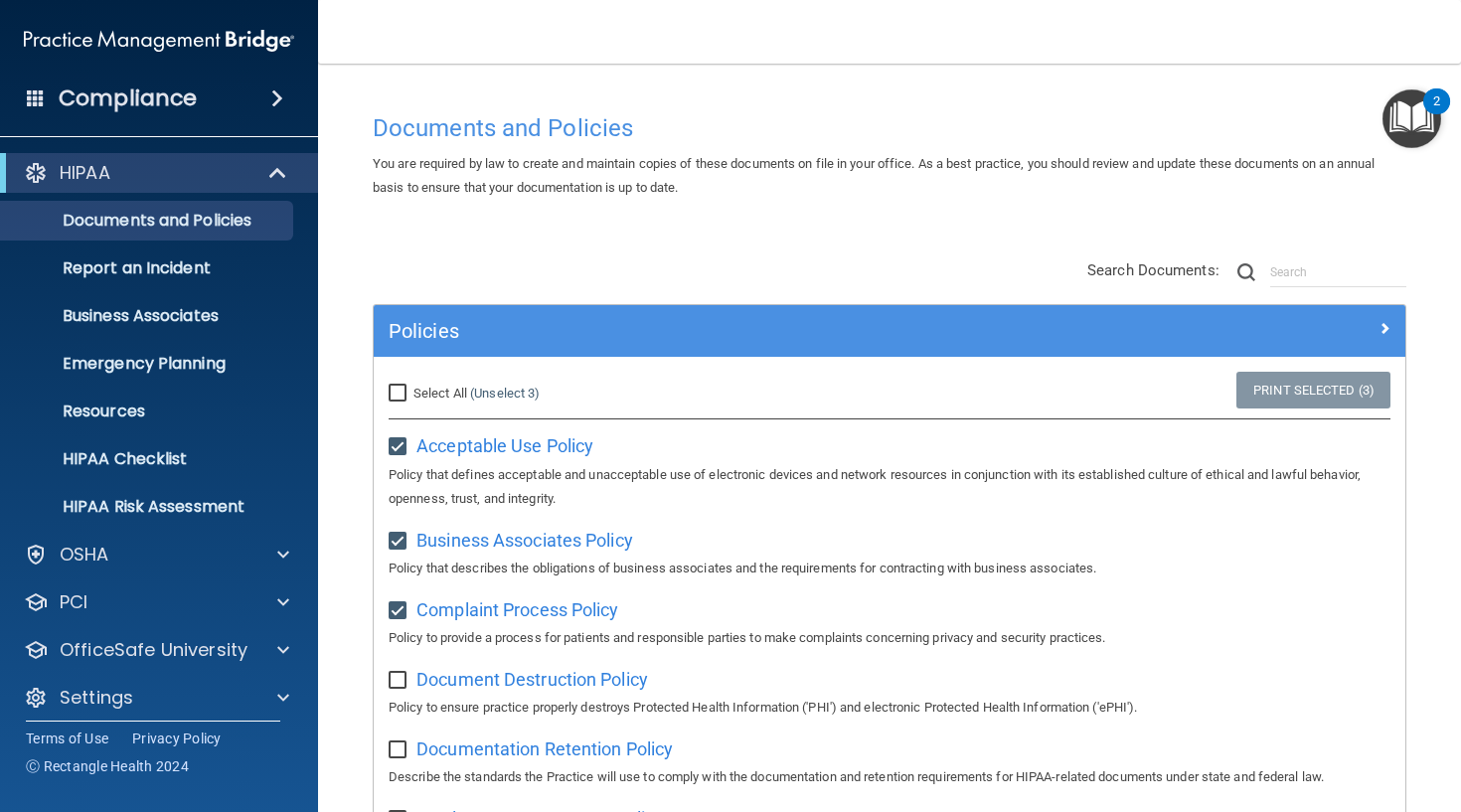 click at bounding box center (400, 681) 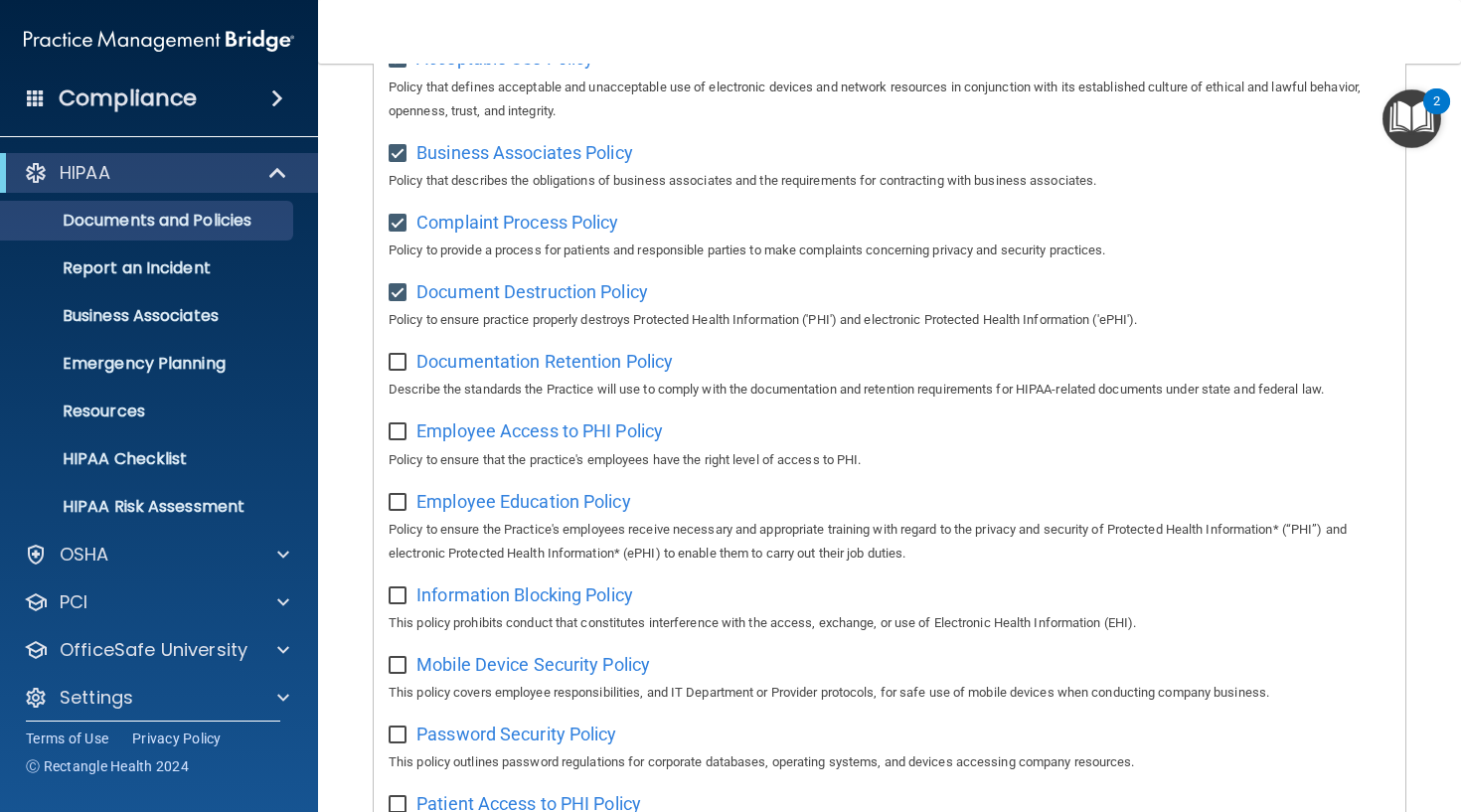 scroll, scrollTop: 421, scrollLeft: 0, axis: vertical 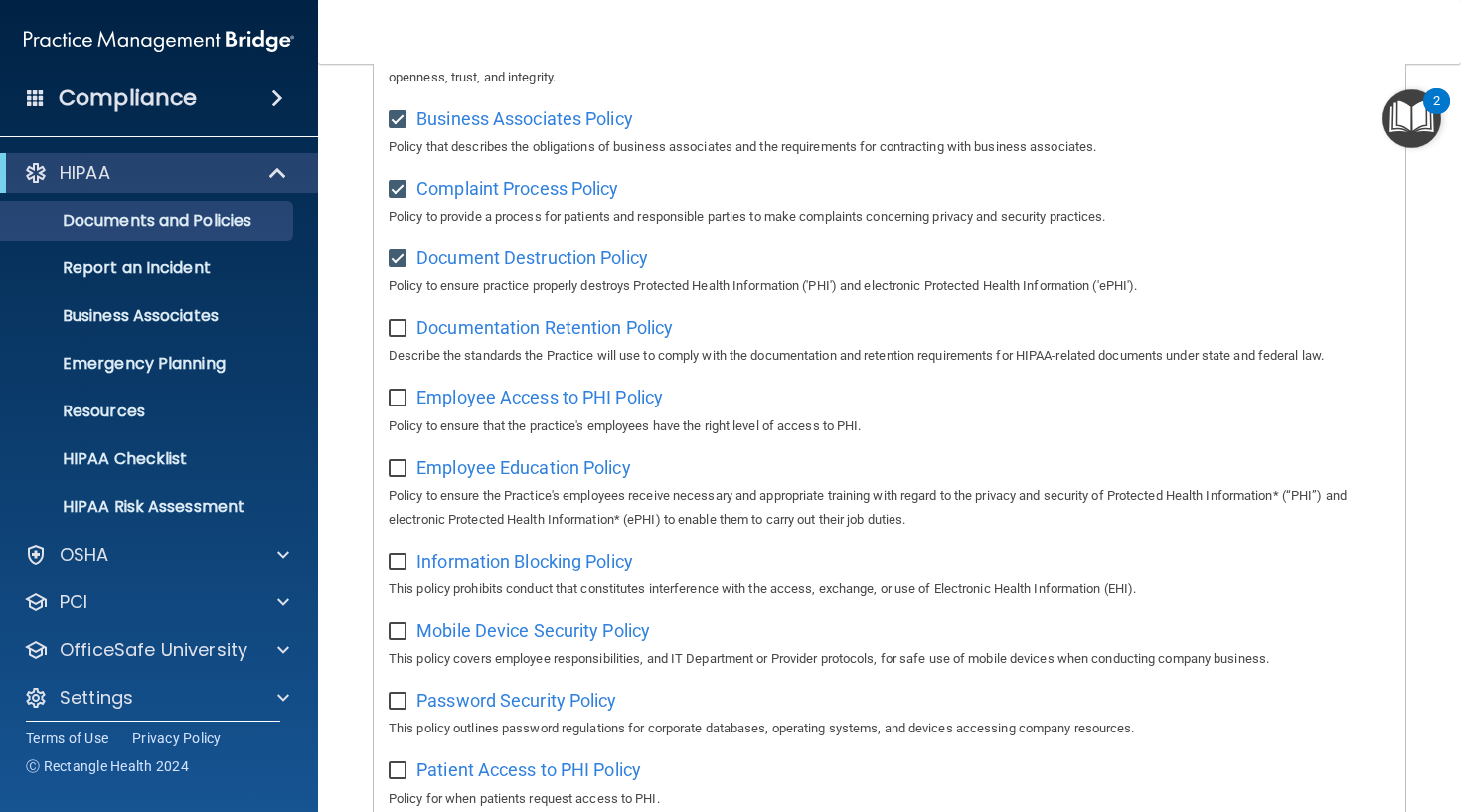 click at bounding box center (400, 329) 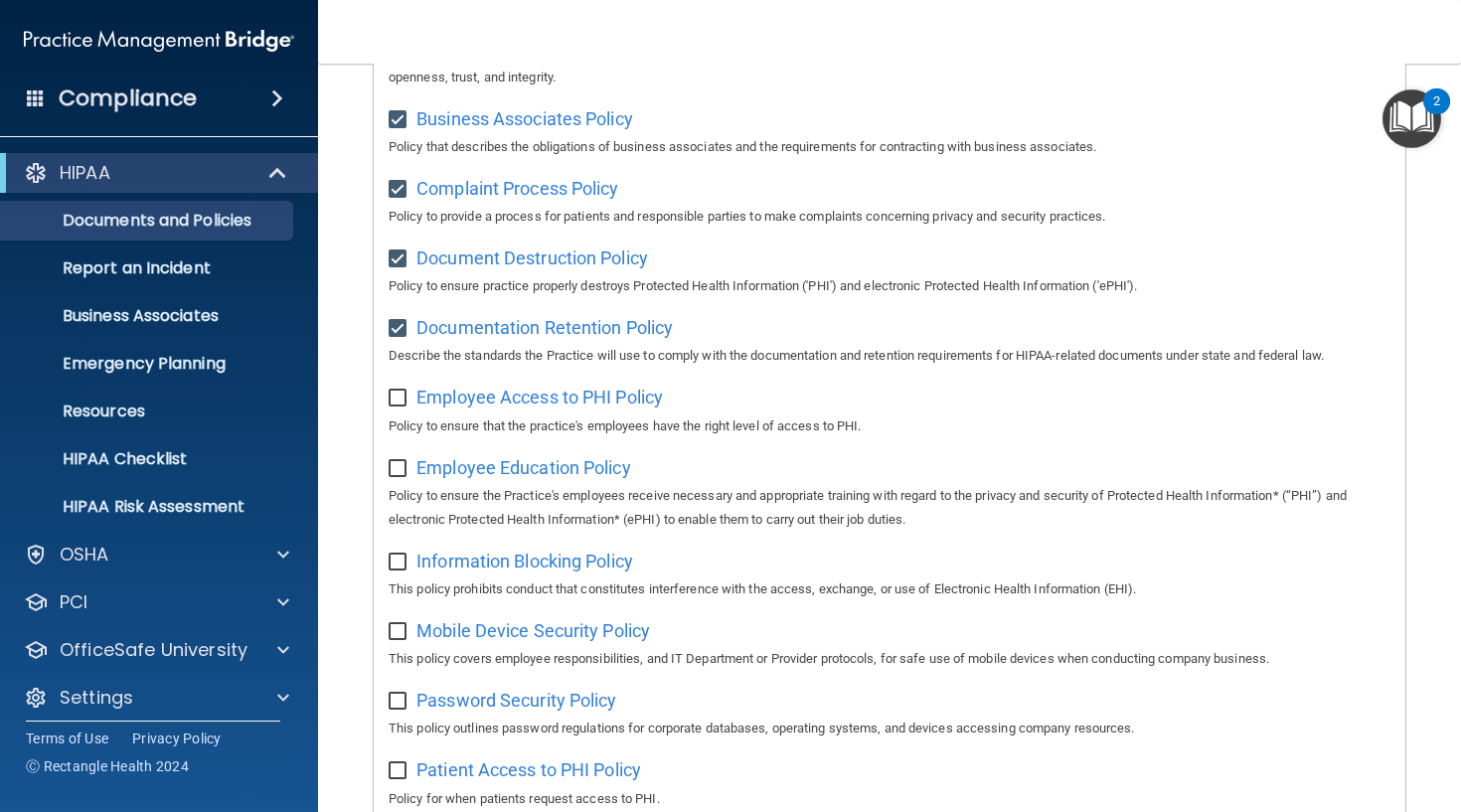 click at bounding box center [400, 399] 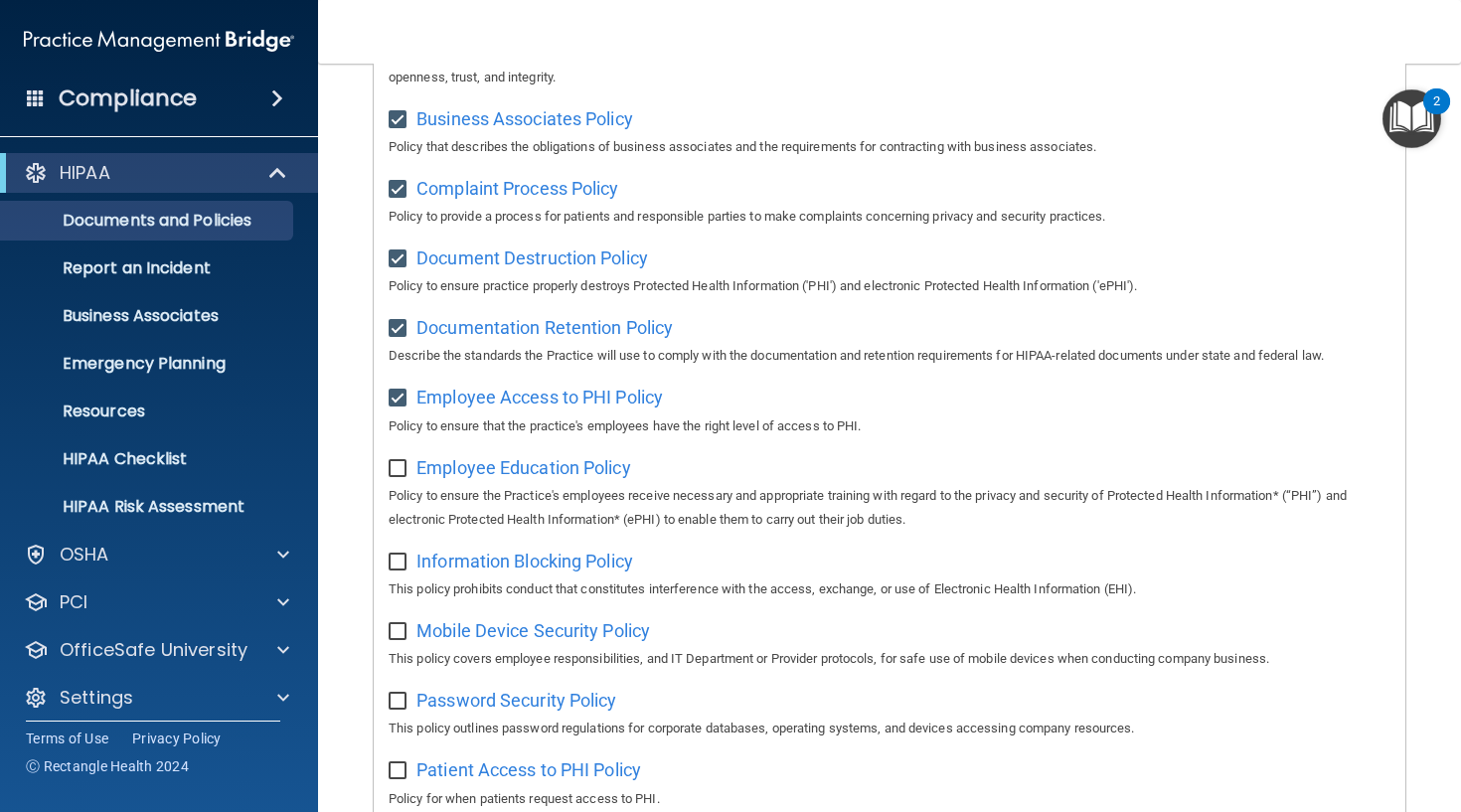 click at bounding box center [400, 469] 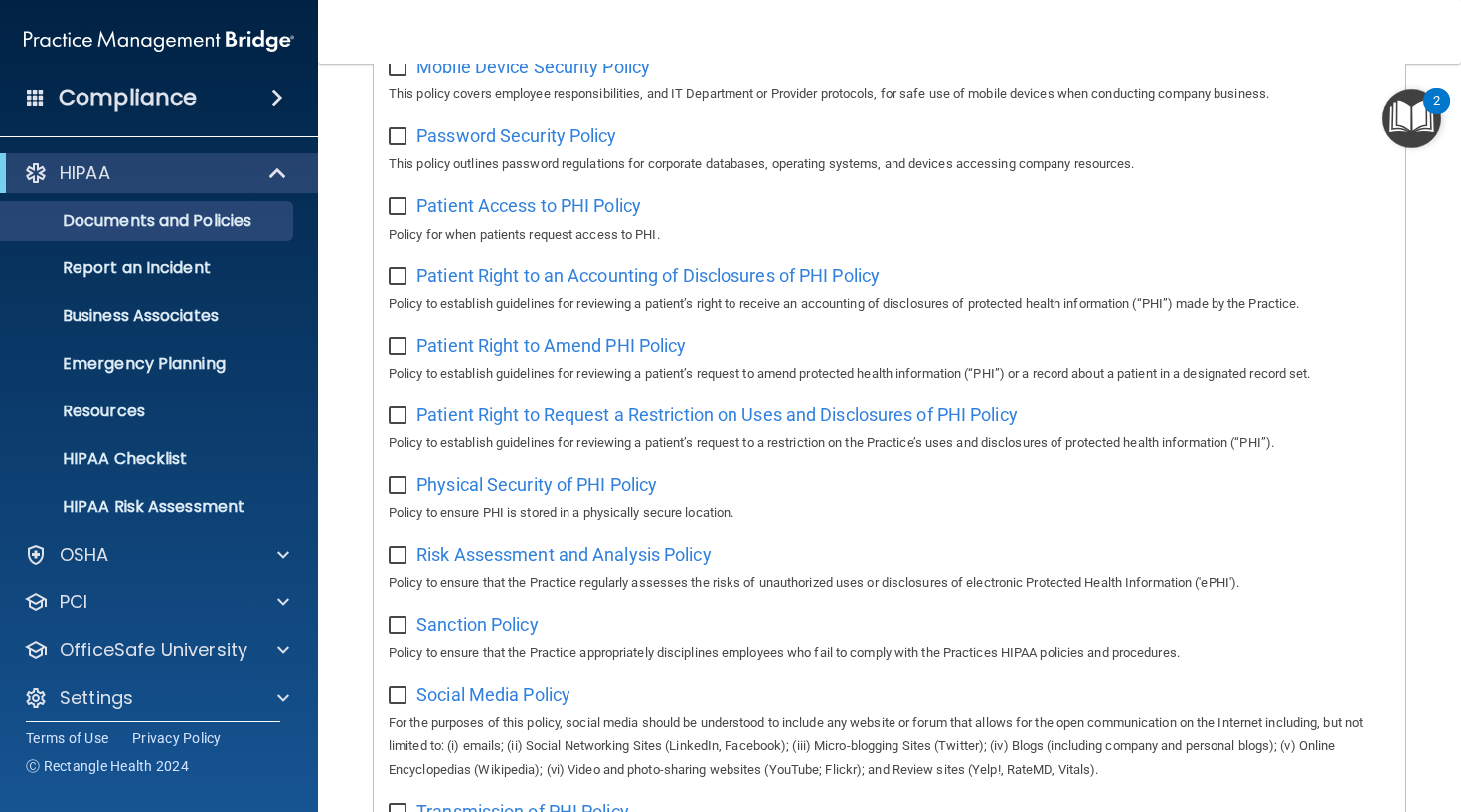 scroll, scrollTop: 988, scrollLeft: 0, axis: vertical 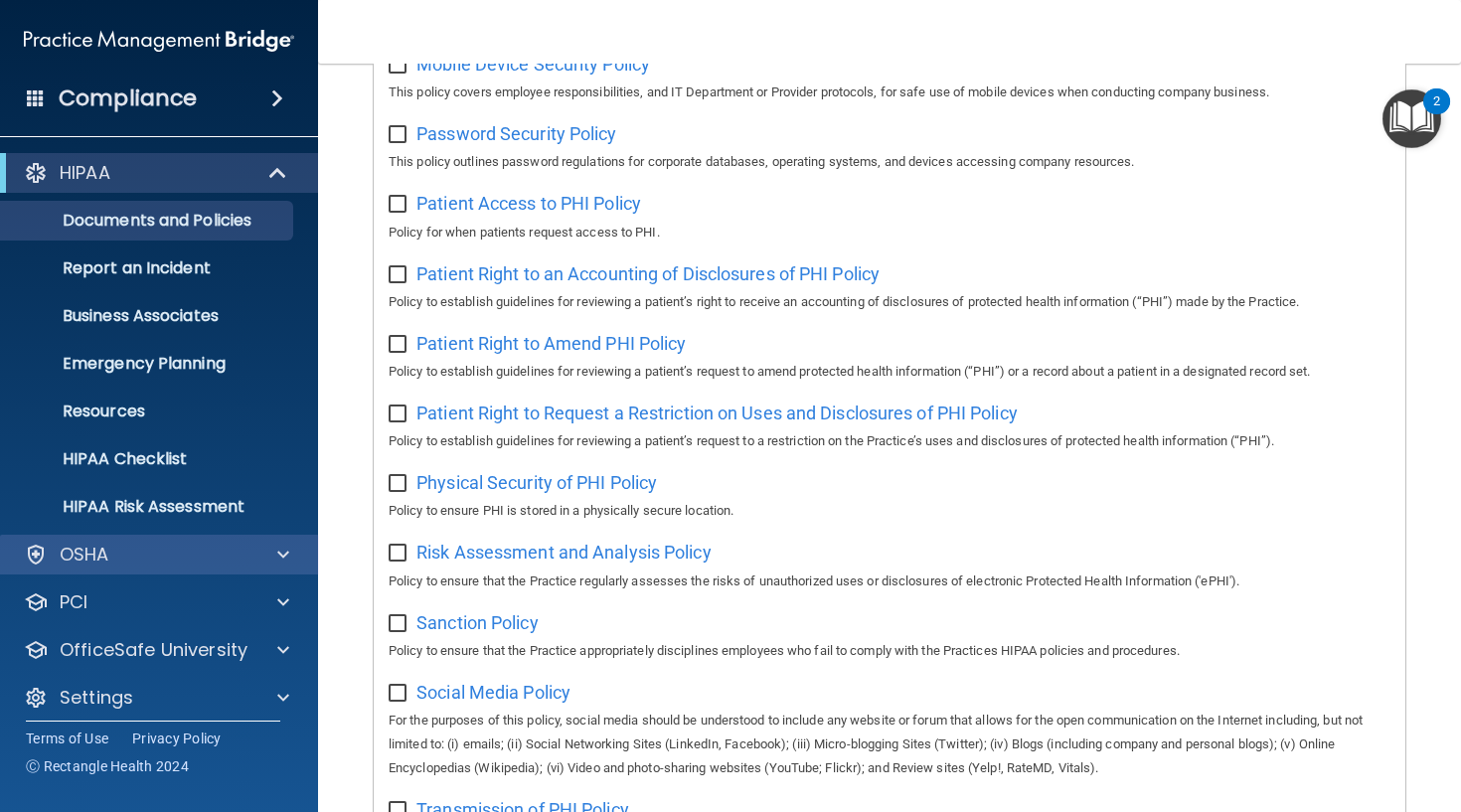 click on "OSHA" at bounding box center (84, 555) 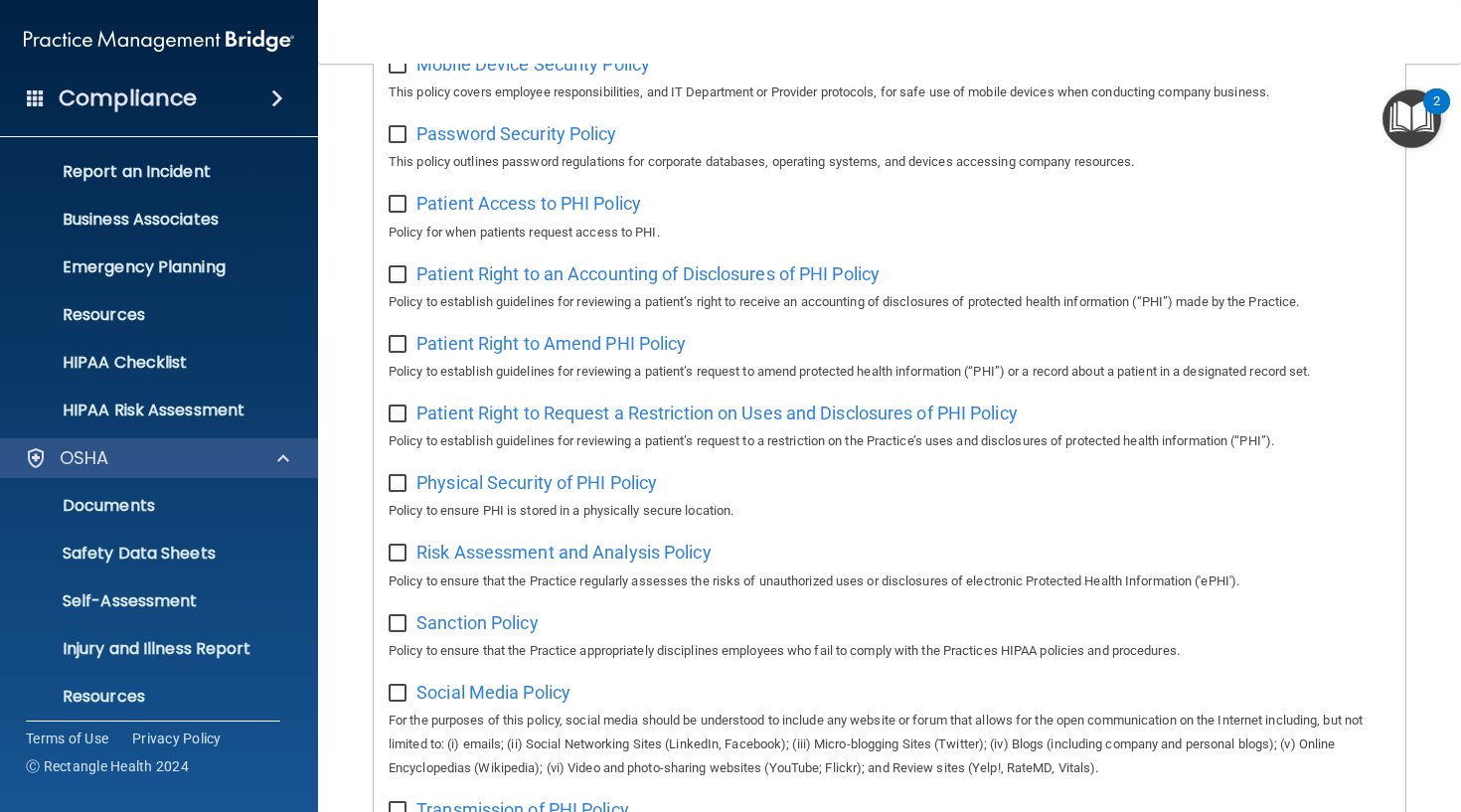 scroll, scrollTop: 98, scrollLeft: 0, axis: vertical 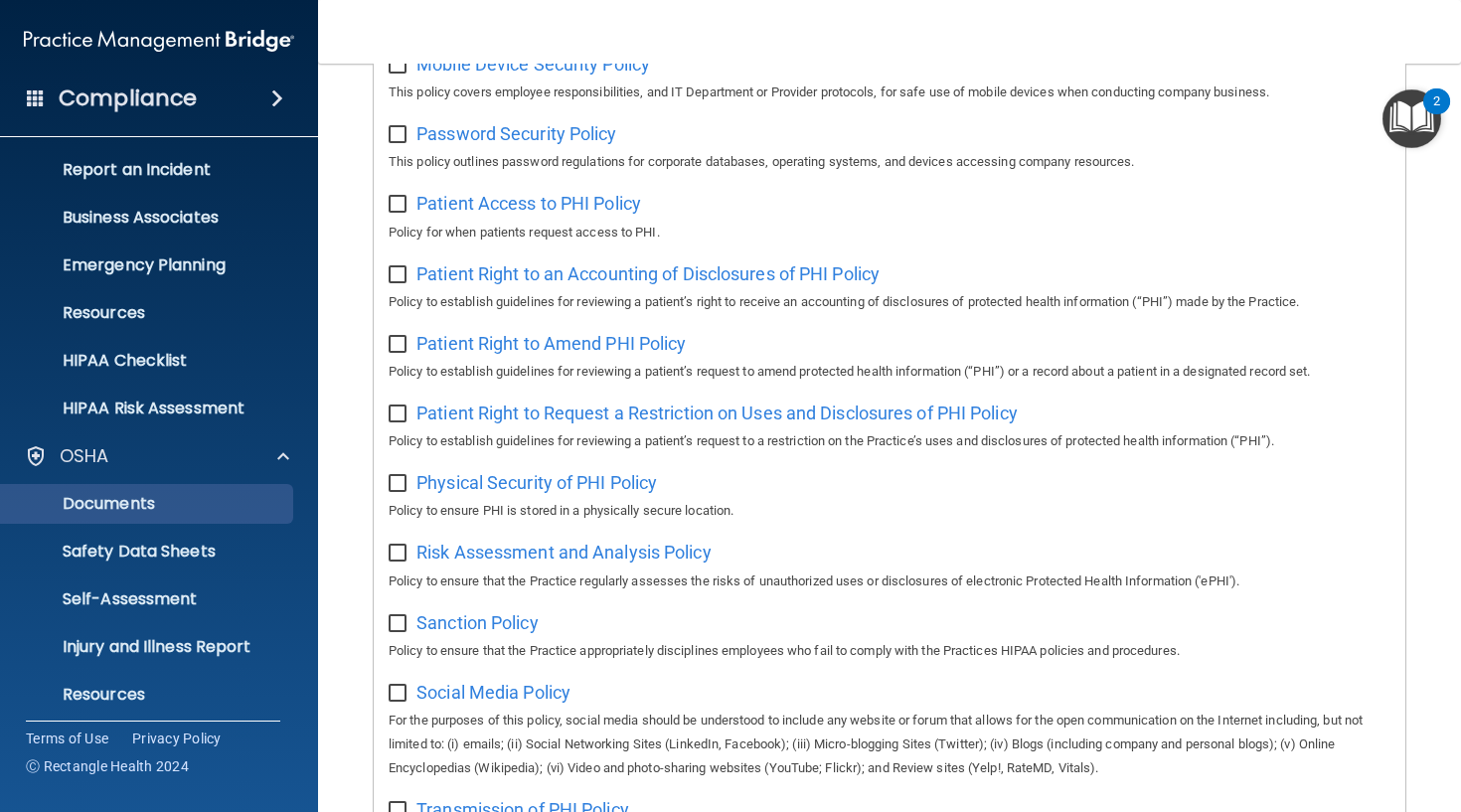 click on "Documents" at bounding box center (148, 504) 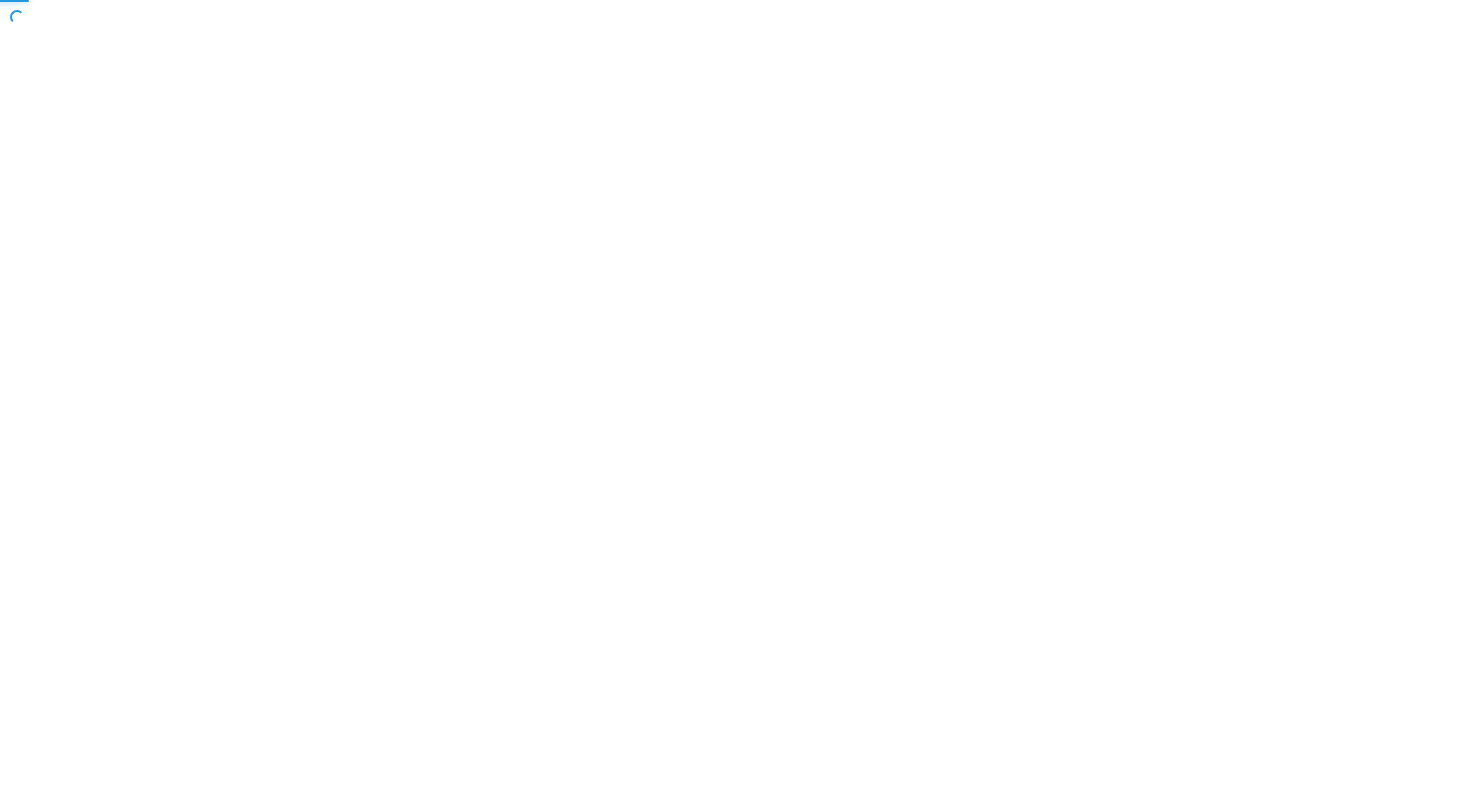 scroll, scrollTop: 0, scrollLeft: 0, axis: both 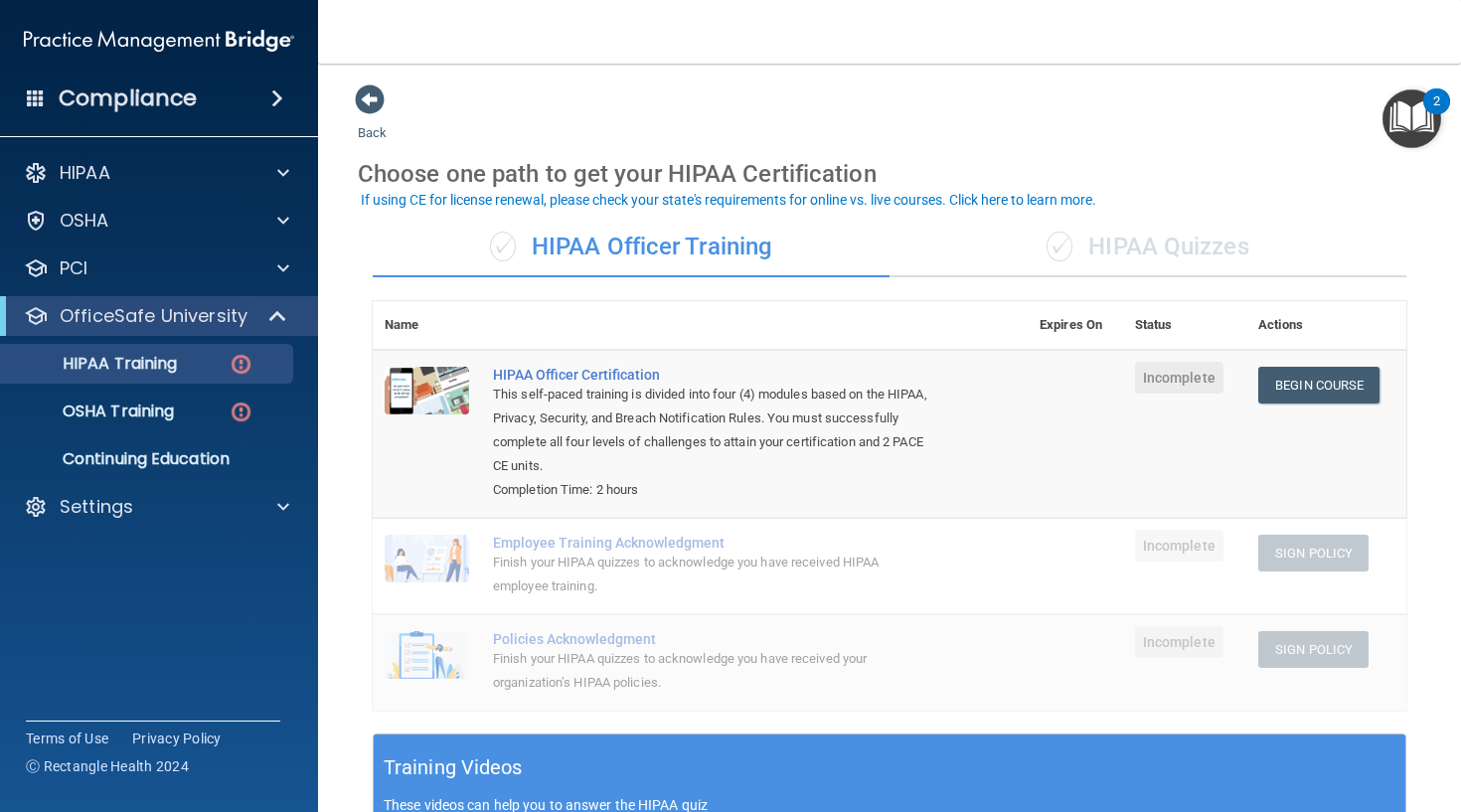 click on "Back     Choose one path to get your HIPAA Certification               ✓   HIPAA Officer Training       ✓   HIPAA Quizzes                  Name    Expires On  Status  Actions                     HIPAA Officer Certification     This self-paced training is divided into four (4) modules based on the HIPAA, Privacy, Security, and Breach Notification Rules. You must successfully complete all four levels of challenges to attain your certification and 2 PACE CE units.    Completion Time: 2 hours        Incomplete              Begin Course       Download Certificate                Employee Training Acknowledgment   Finish your HIPAA quizzes to acknowledge you have received HIPAA employee training.        Incomplete              Sign Policy       Sign Policy       Download Policy            Policies Acknowledgment   Finish your HIPAA quizzes to acknowledge you have received your organization’s HIPAA policies.        Incomplete              Sign Policy       Sign Policy       Download Policy" at bounding box center [890, 677] 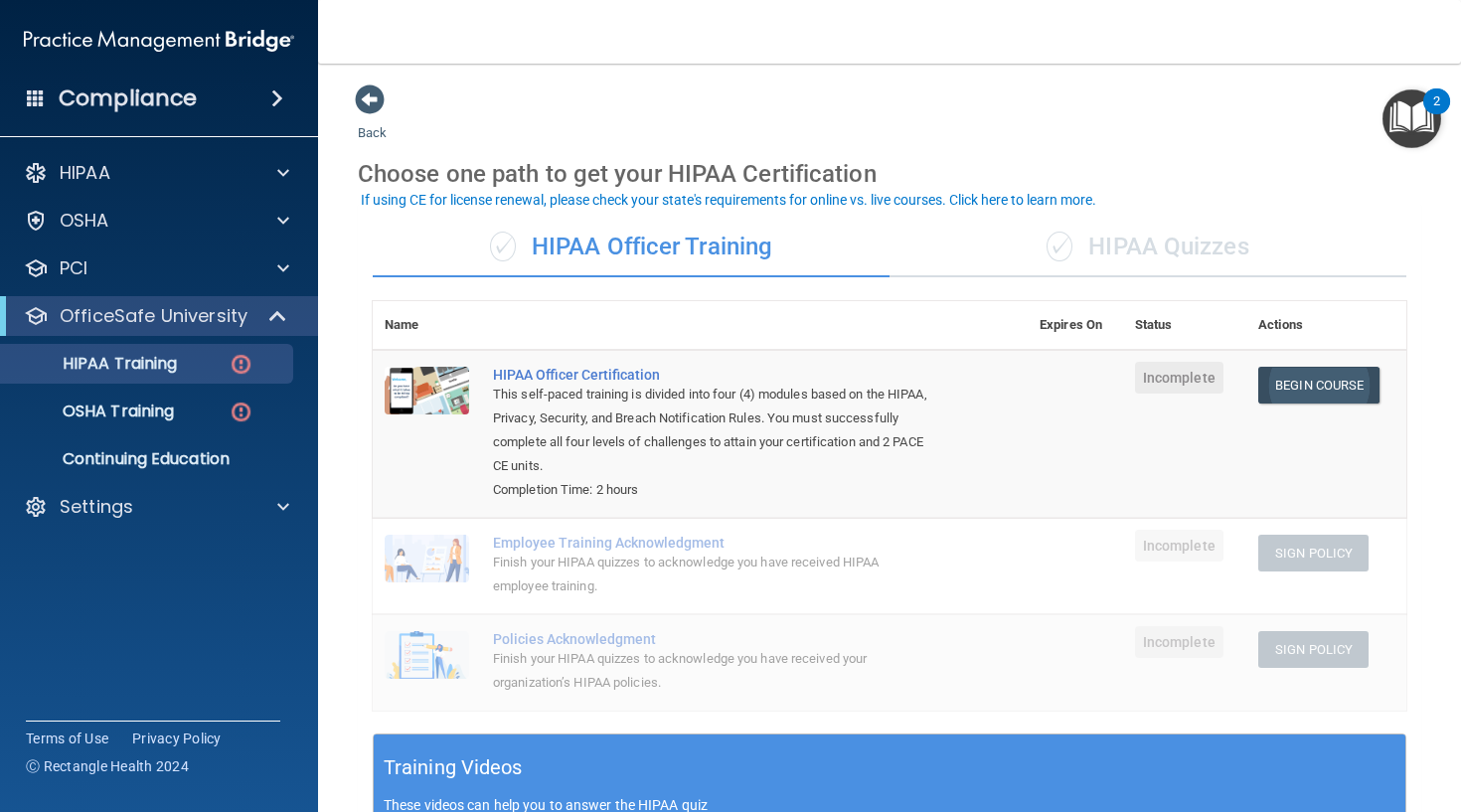 click on "Begin Course" at bounding box center (1319, 385) 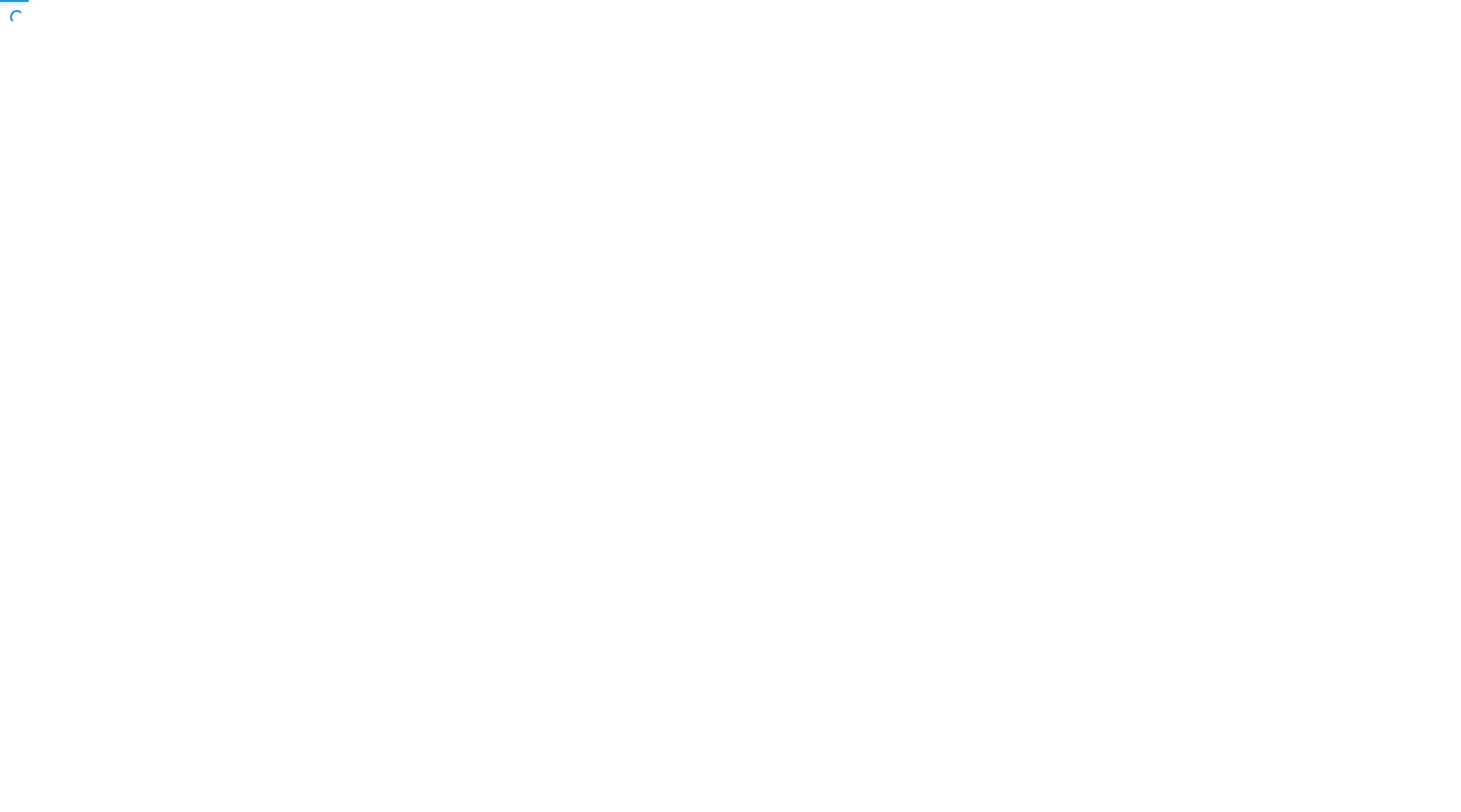 scroll, scrollTop: 0, scrollLeft: 0, axis: both 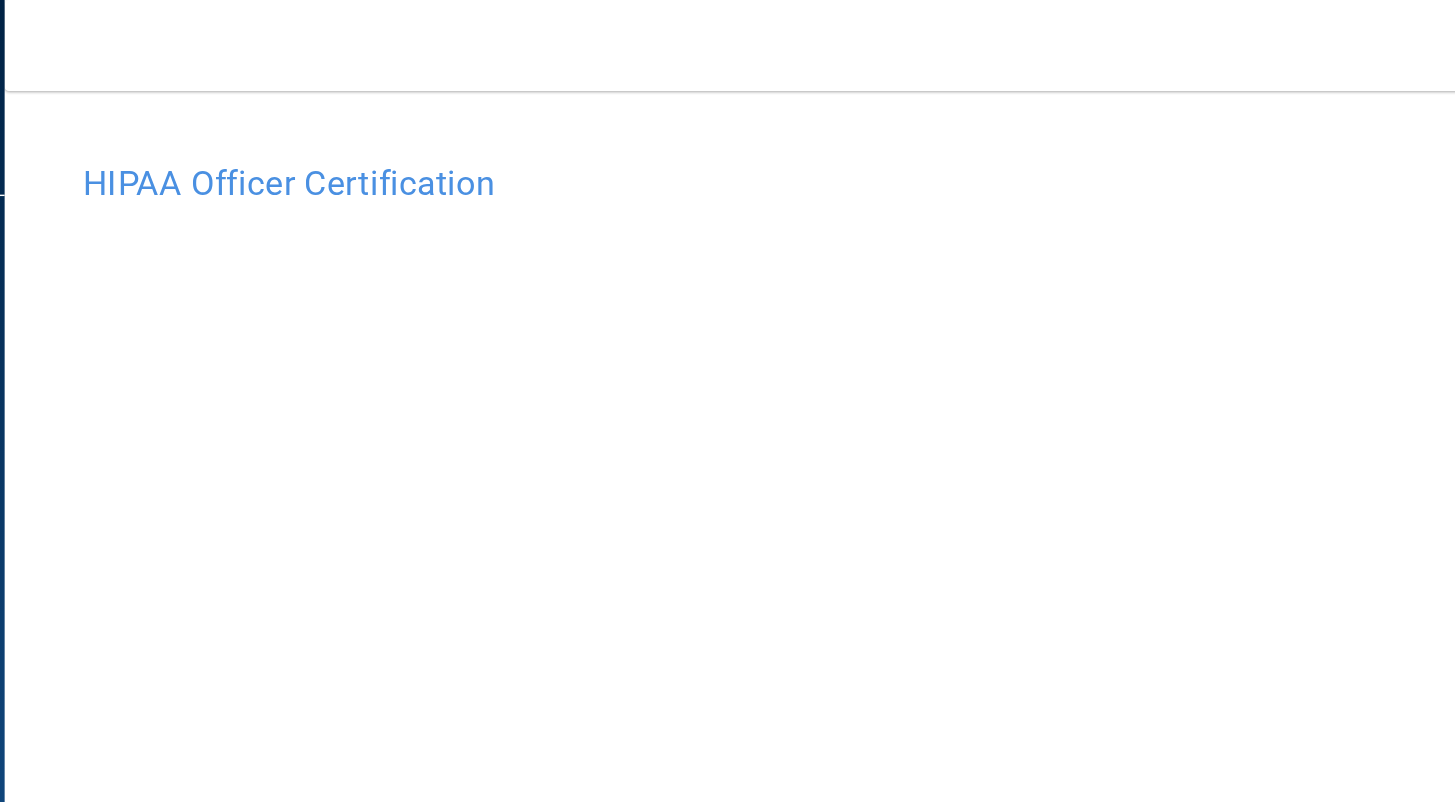 click on "HIPAA Officer Certification" at bounding box center (887, 128) 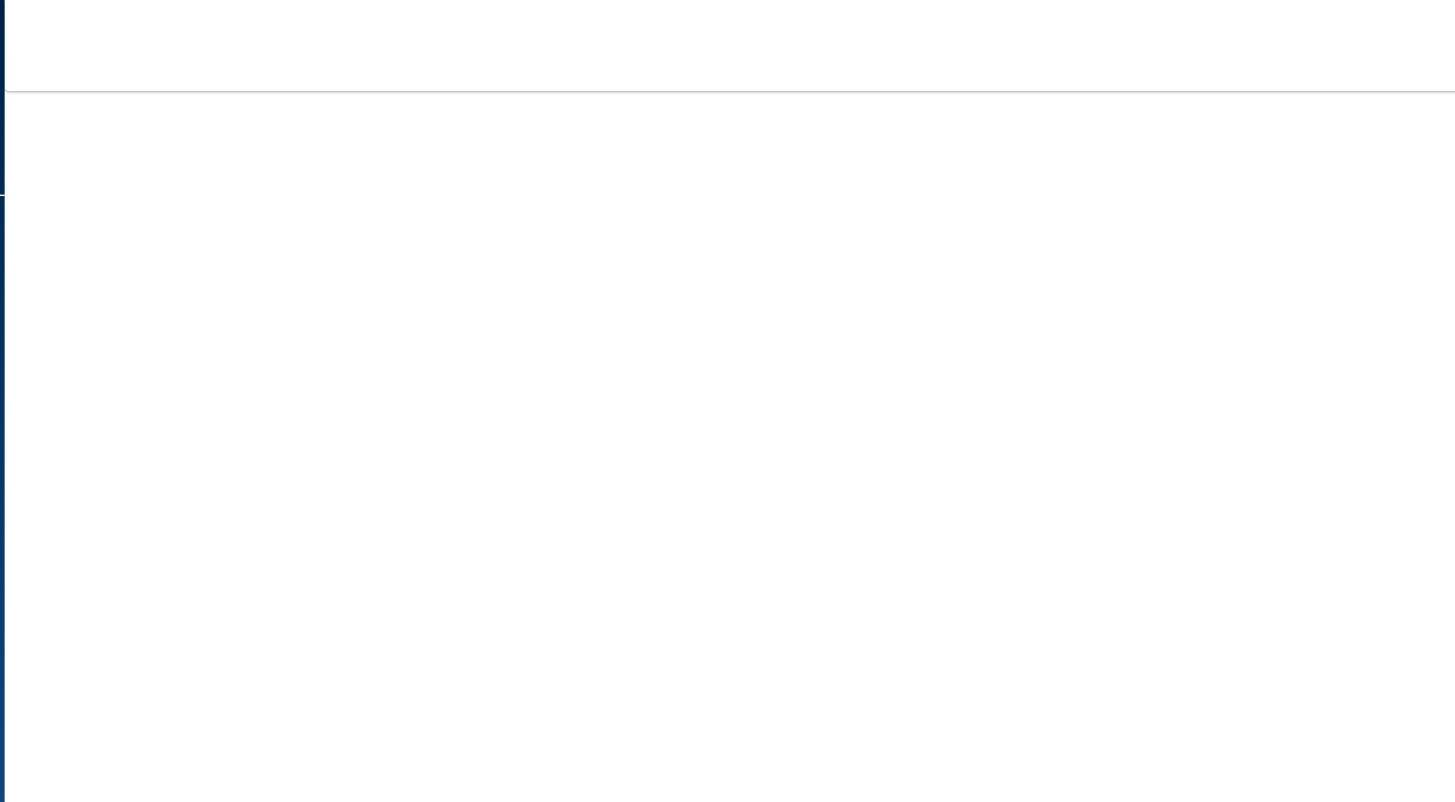 scroll, scrollTop: 88, scrollLeft: 0, axis: vertical 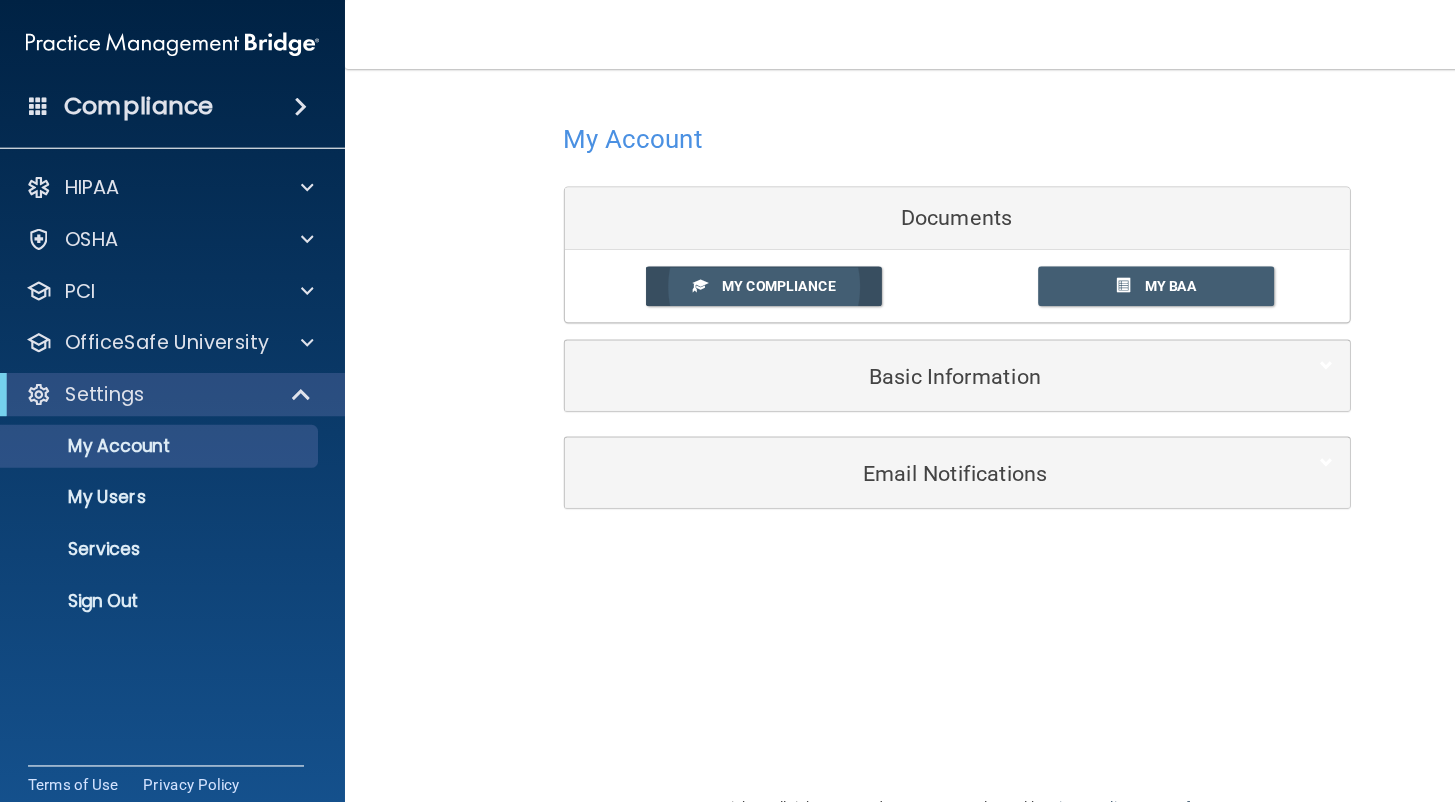 click on "My Compliance" at bounding box center [721, 265] 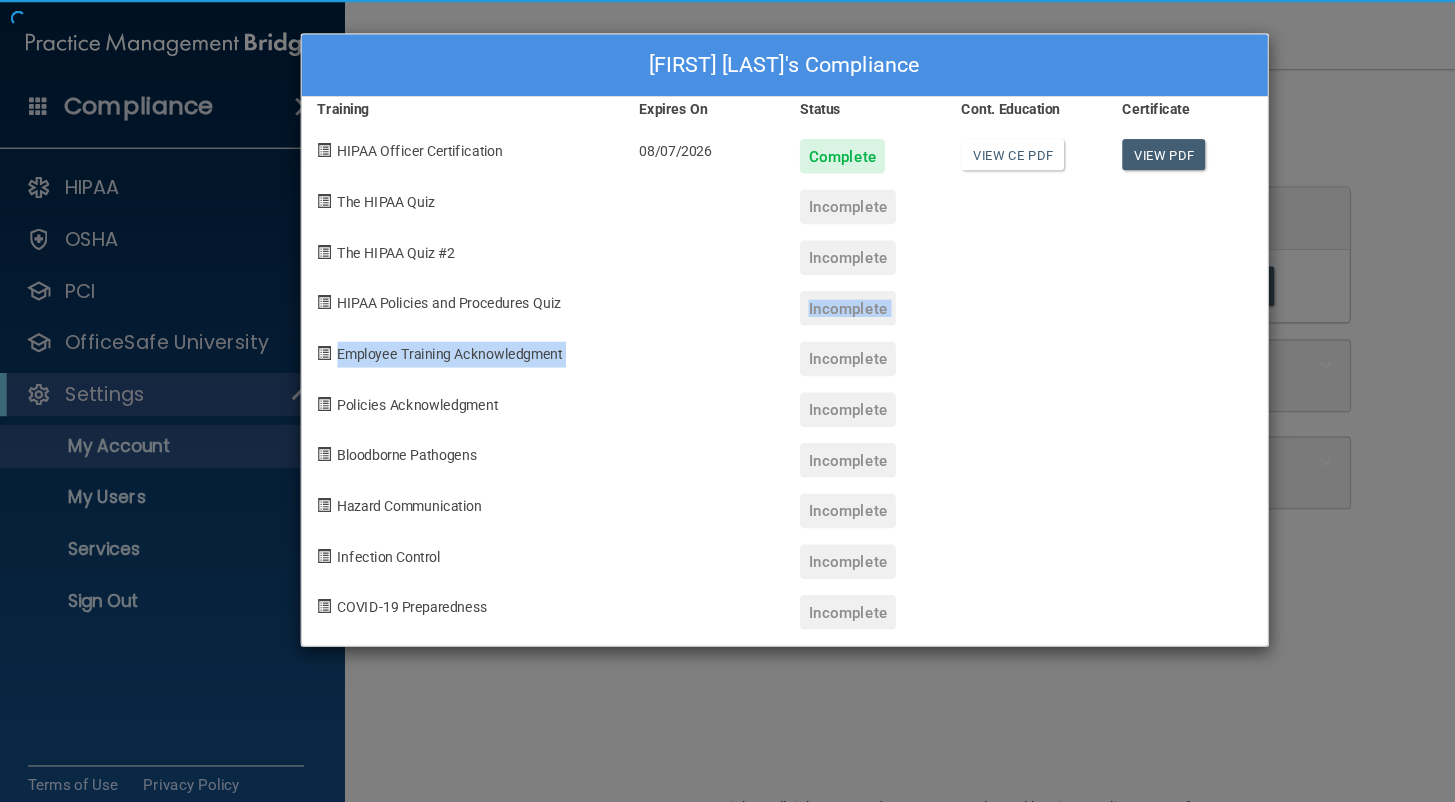 click on "Irina Mirkina's Compliance      Training   Expires On   Status   Cont. Education   Certificate         HIPAA Officer Certification      08/07/2026       Complete        View CE PDF       View PDF         The HIPAA Quiz             Incomplete                      The HIPAA Quiz #2             Incomplete                      HIPAA Policies and Procedures Quiz             Incomplete                      Employee Training Acknowledgment             Incomplete                      Policies Acknowledgment             Incomplete                      Bloodborne Pathogens             Incomplete                      Hazard Communication             Incomplete                      Infection Control             Incomplete                      COVID-19 Preparedness             Incomplete" at bounding box center (728, 315) 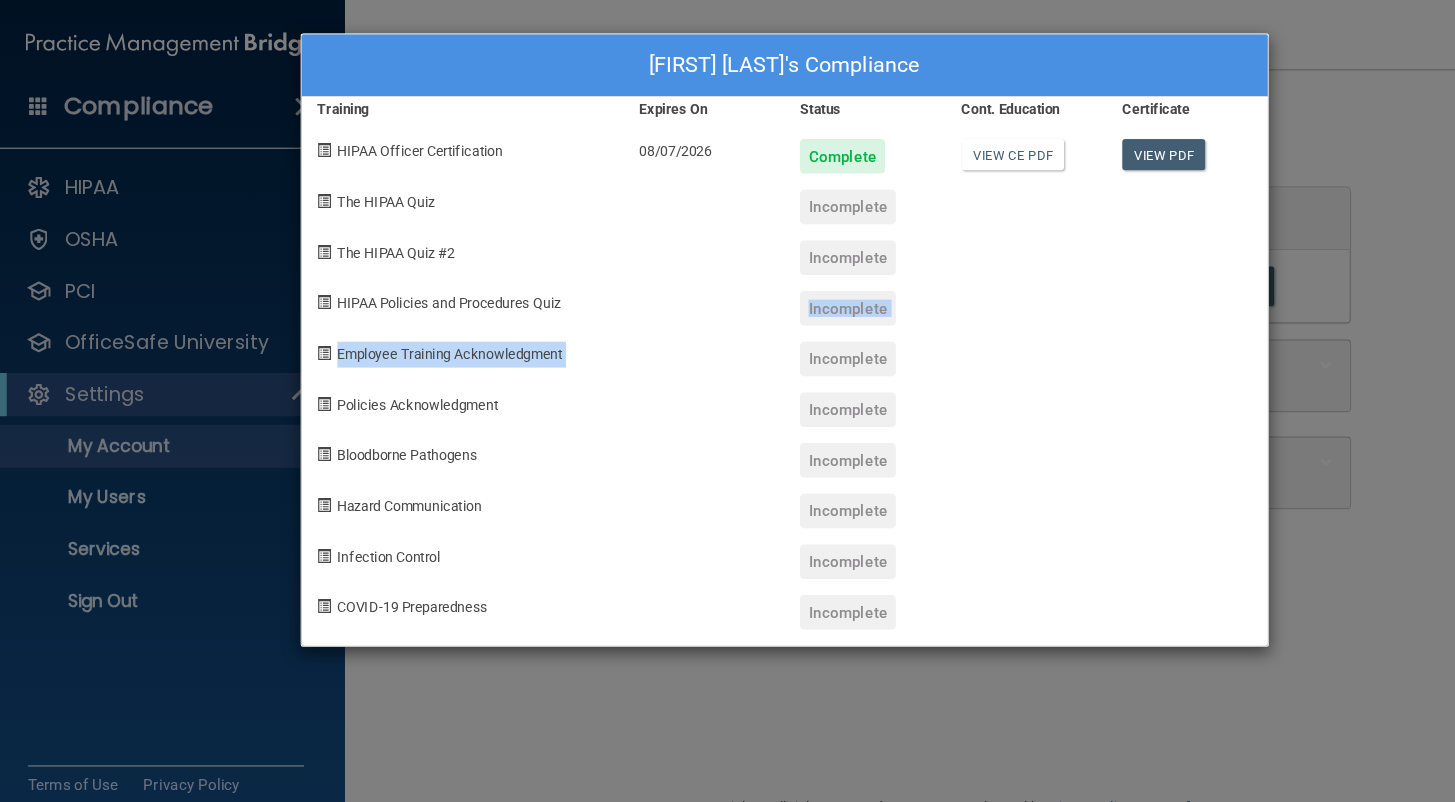 click on "Incomplete" at bounding box center (786, 192) 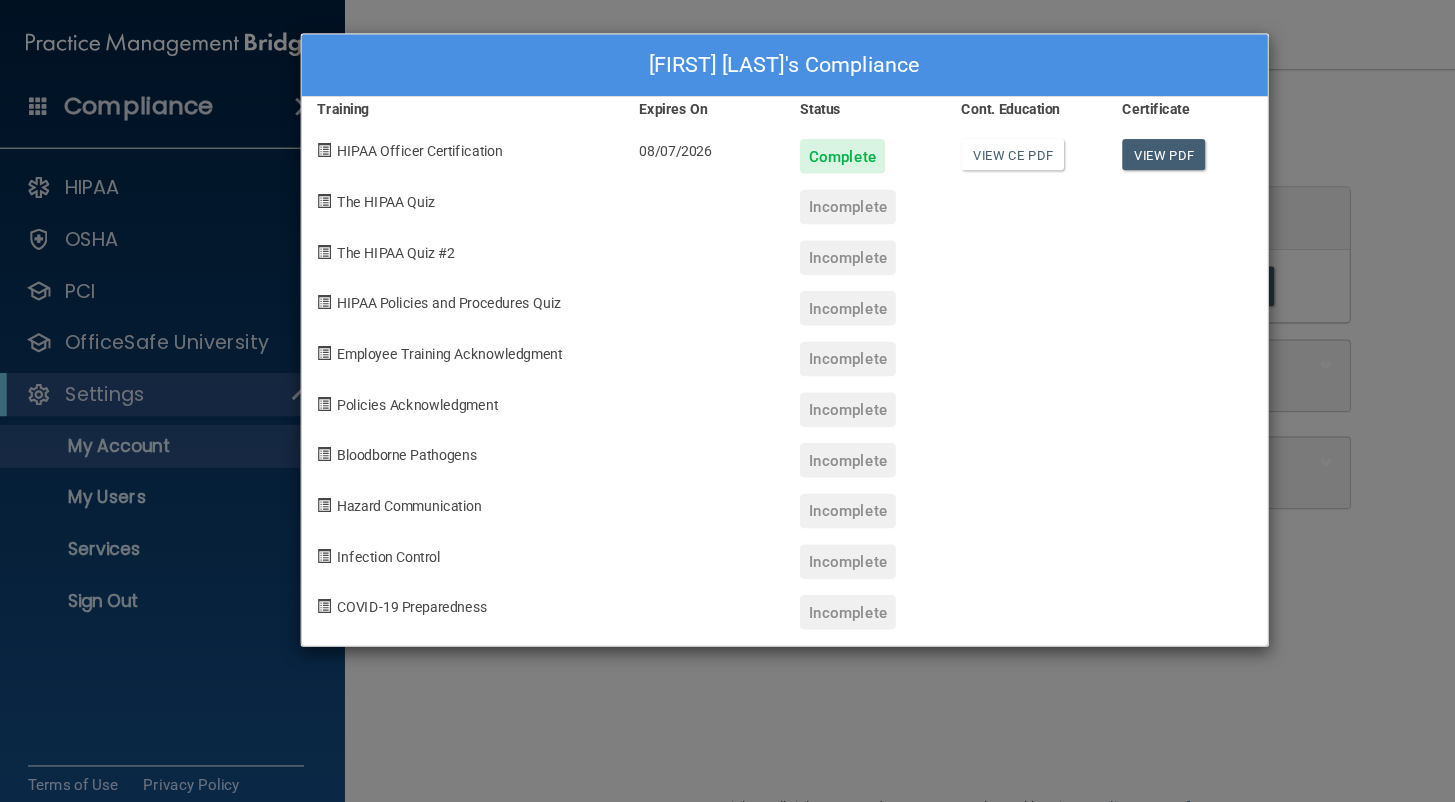 click on "Incomplete" at bounding box center (786, 192) 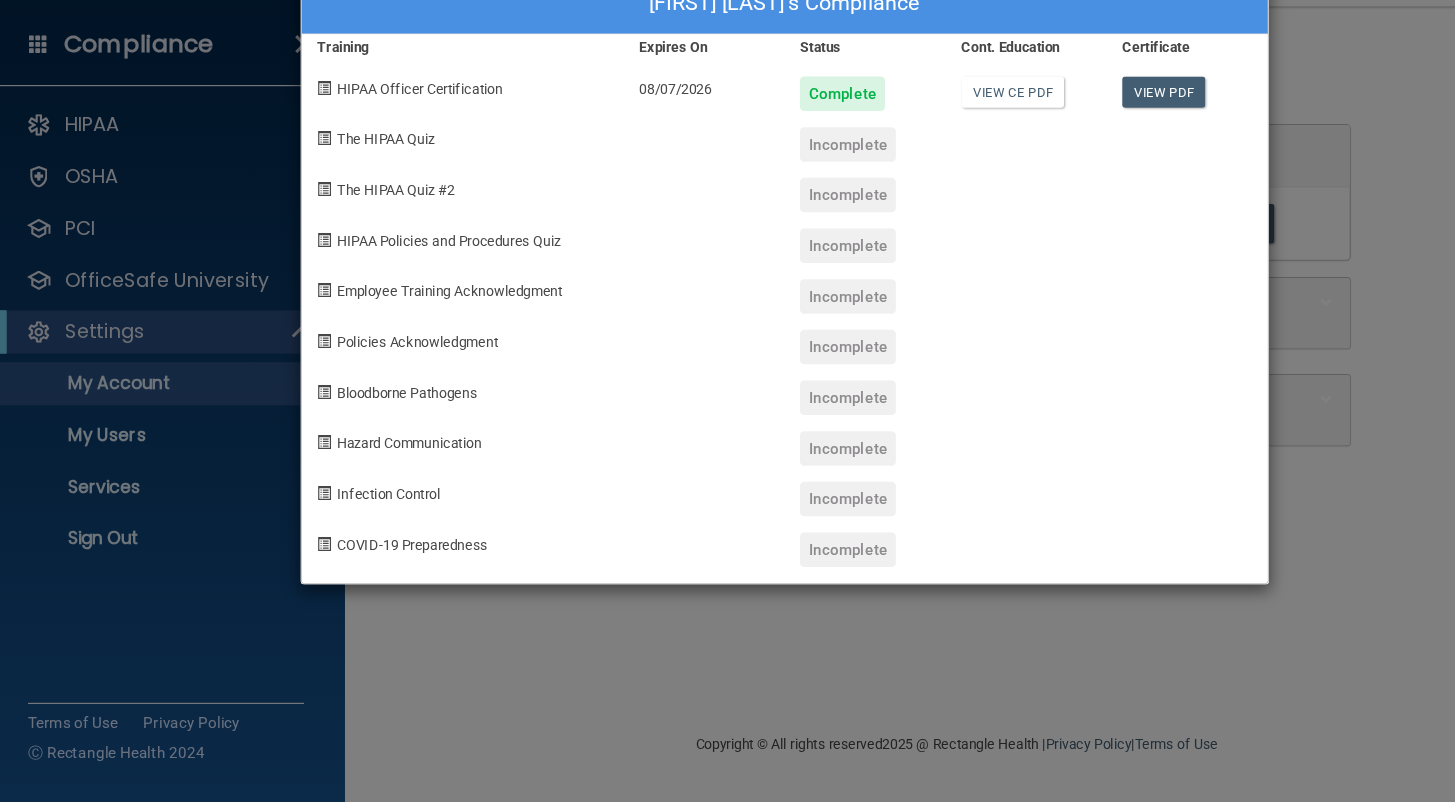 scroll, scrollTop: 0, scrollLeft: 0, axis: both 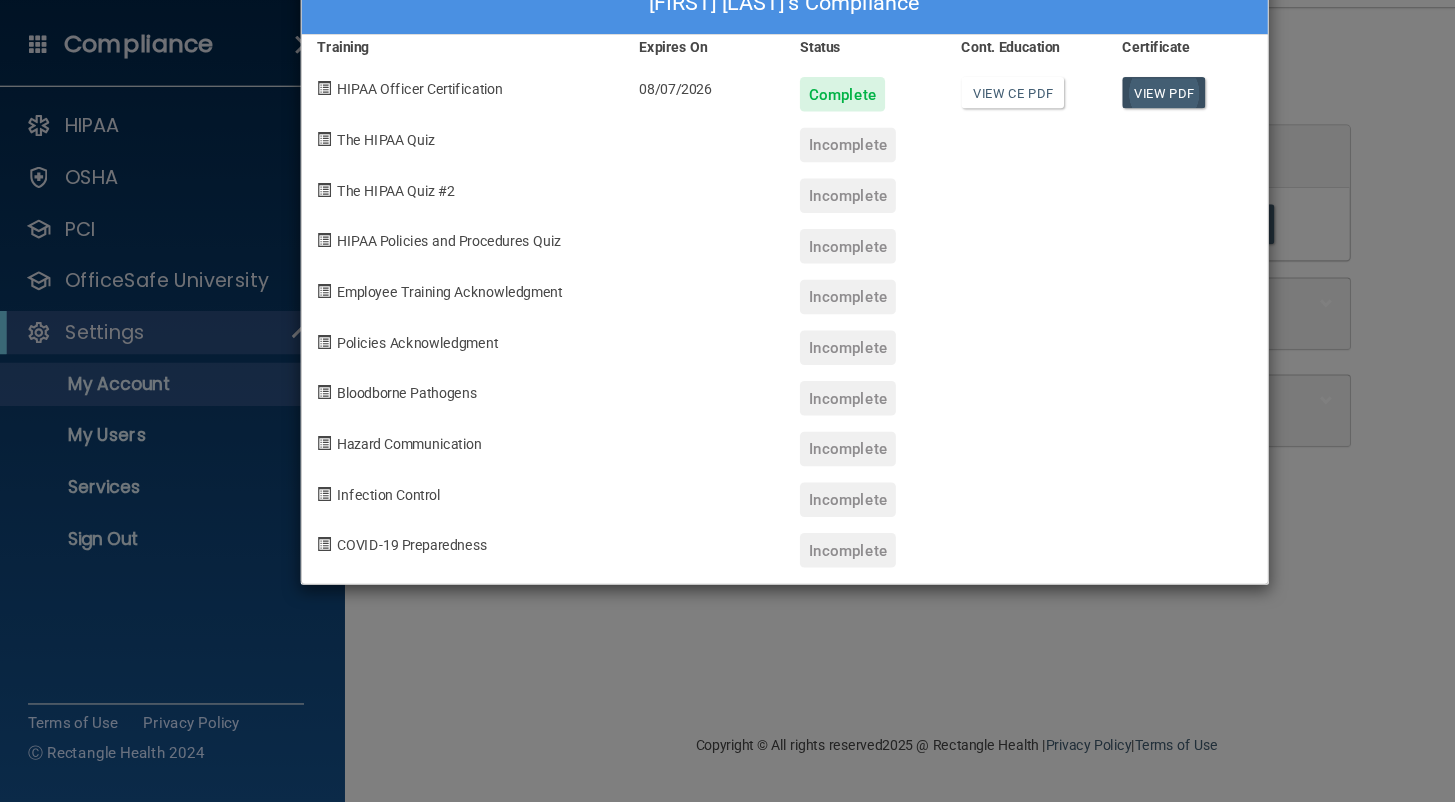click on "View PDF" at bounding box center (1079, 143) 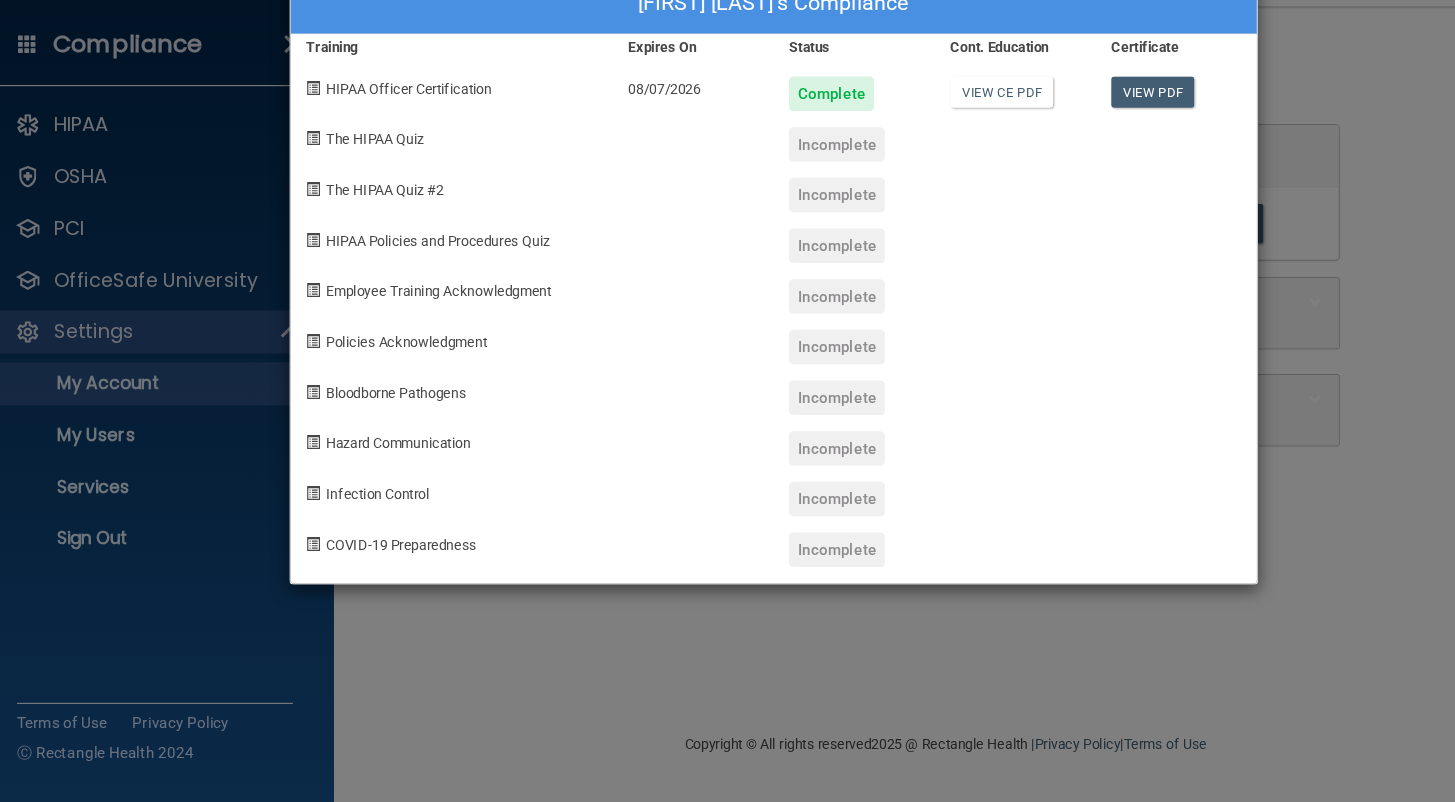scroll, scrollTop: 0, scrollLeft: 0, axis: both 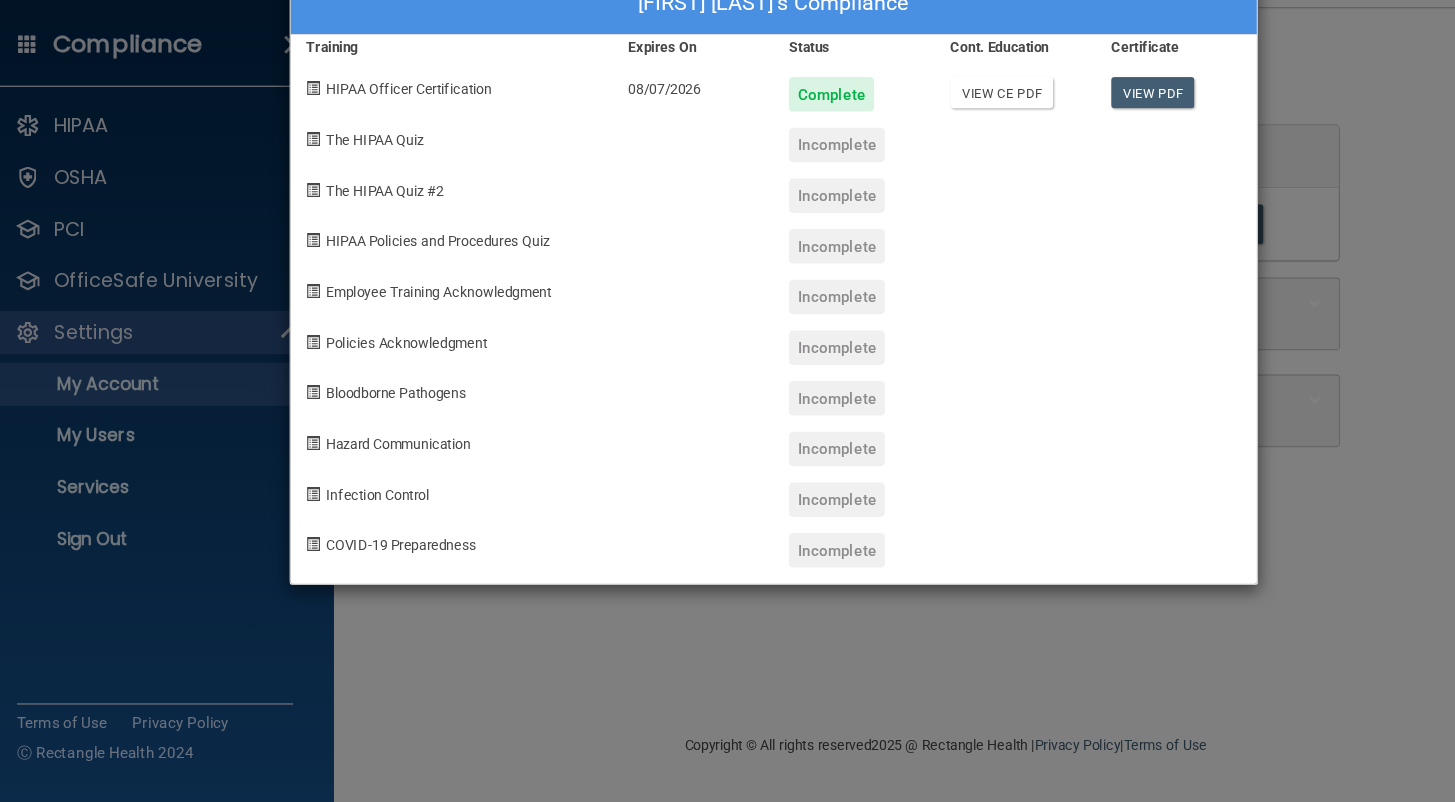 click on "View CE PDF" at bounding box center [939, 143] 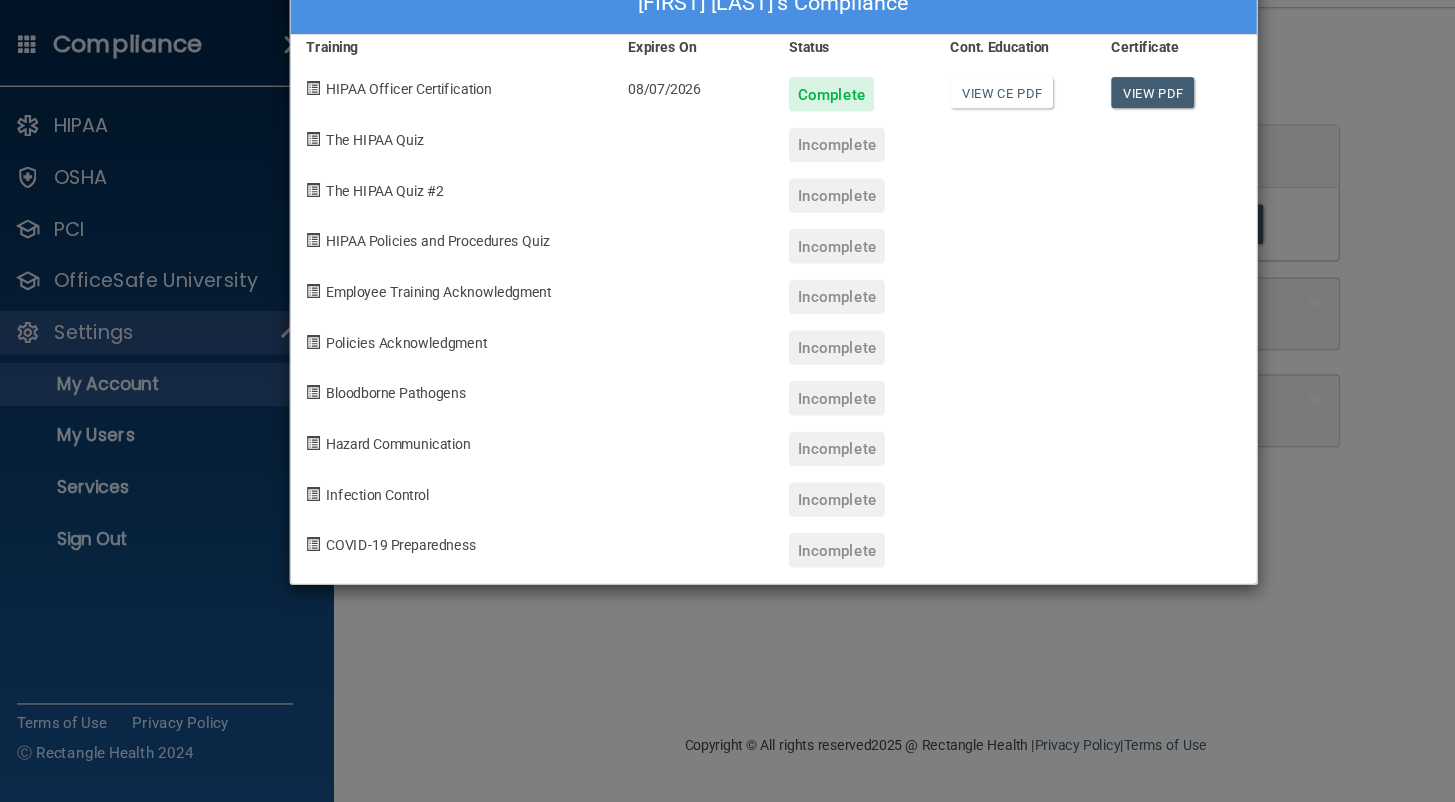 click on "Irina Mirkina's Compliance      Training   Expires On   Status   Cont. Education   Certificate         HIPAA Officer Certification      08/07/2026       Complete        View CE PDF       View PDF         The HIPAA Quiz             Incomplete                      The HIPAA Quiz #2             Incomplete                      HIPAA Policies and Procedures Quiz             Incomplete                      Employee Training Acknowledgment             Incomplete                      Policies Acknowledgment             Incomplete                      Bloodborne Pathogens             Incomplete                      Hazard Communication             Incomplete                      Infection Control             Incomplete                      COVID-19 Preparedness             Incomplete" at bounding box center [727, 401] 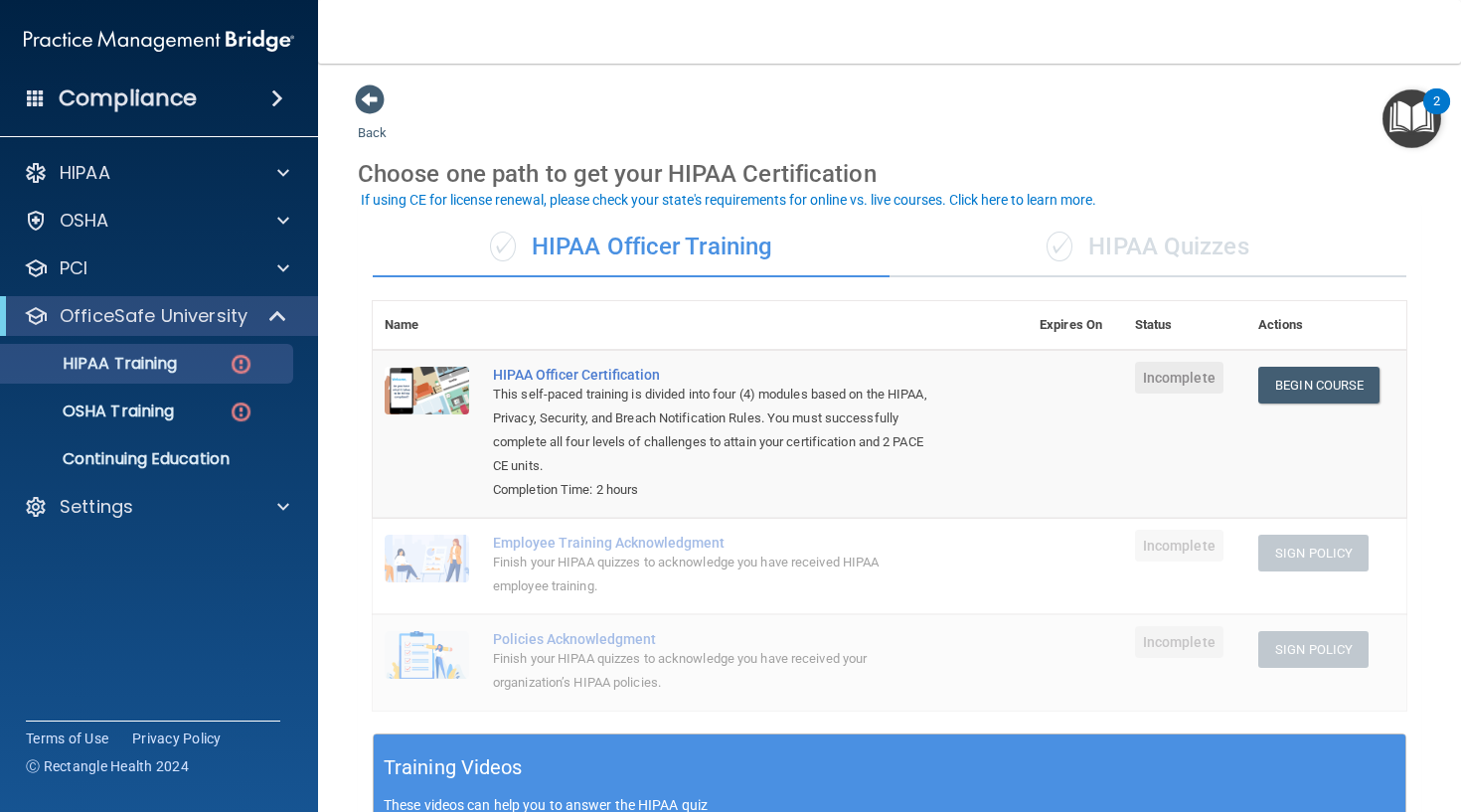 scroll, scrollTop: 0, scrollLeft: 0, axis: both 